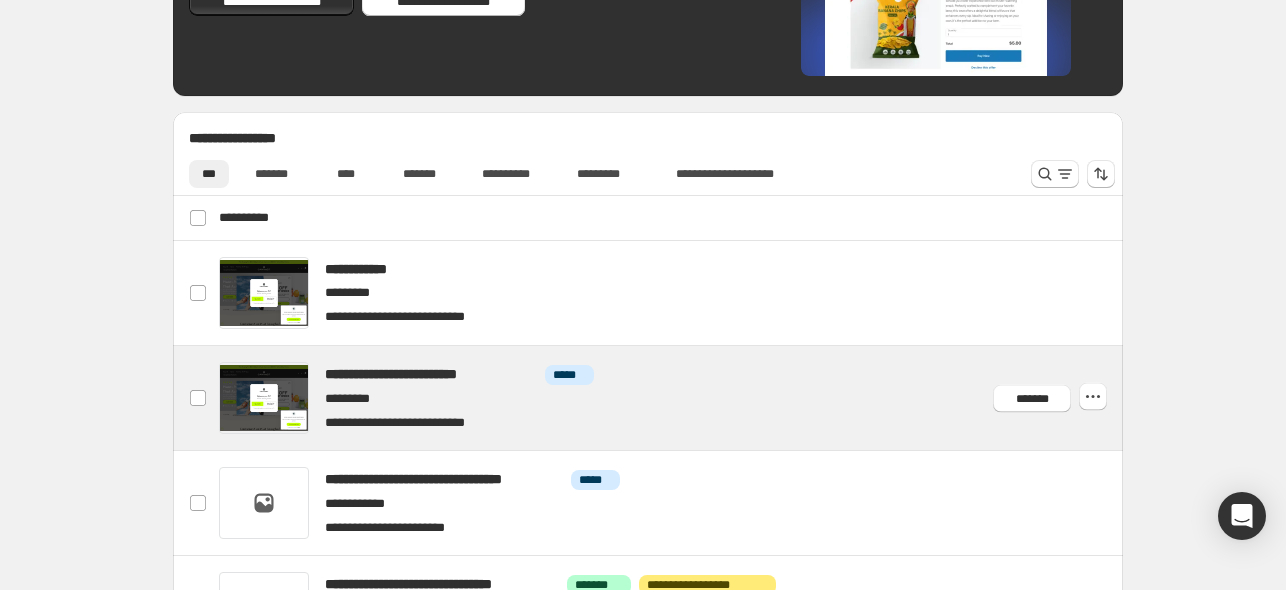 scroll, scrollTop: 700, scrollLeft: 0, axis: vertical 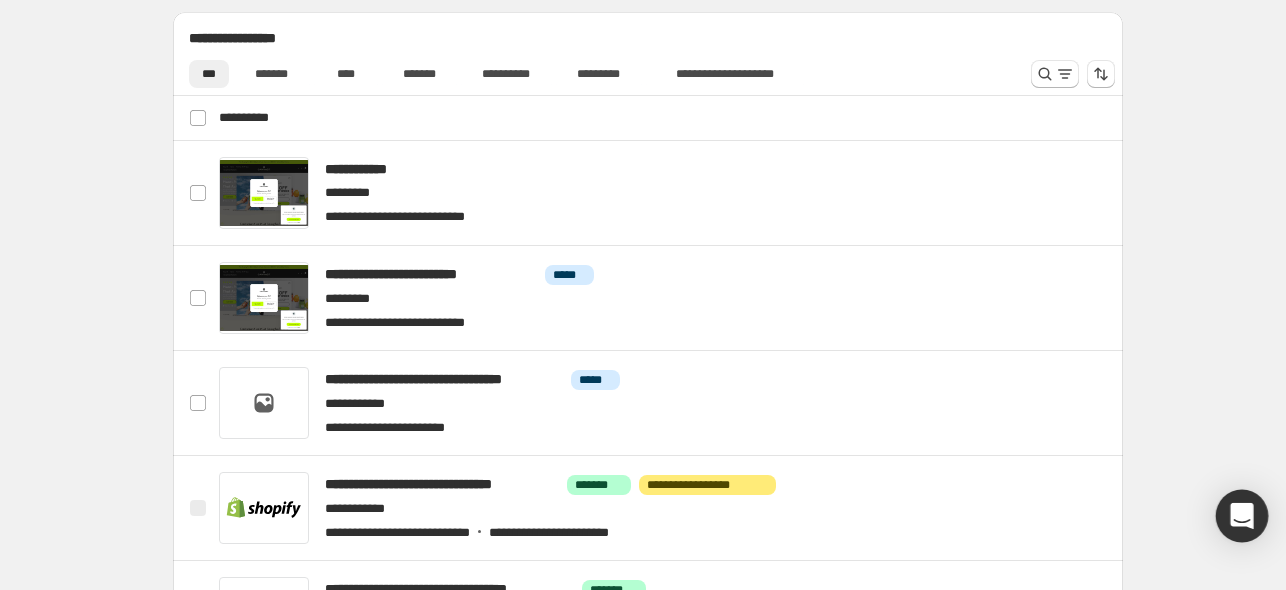 click 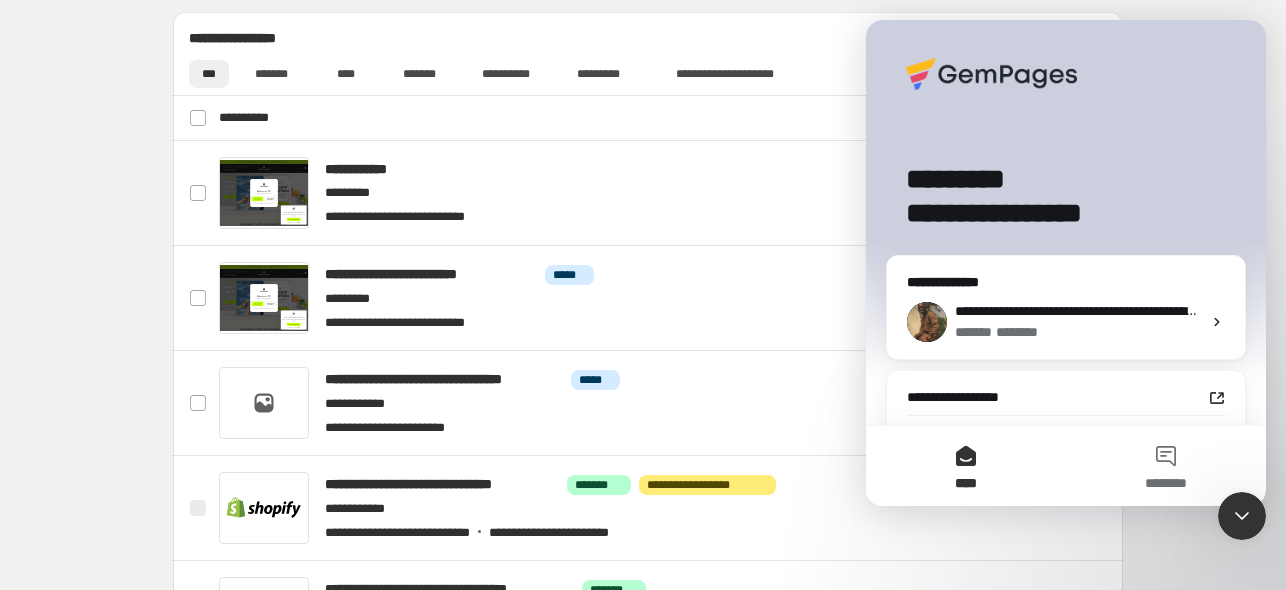 scroll, scrollTop: 0, scrollLeft: 0, axis: both 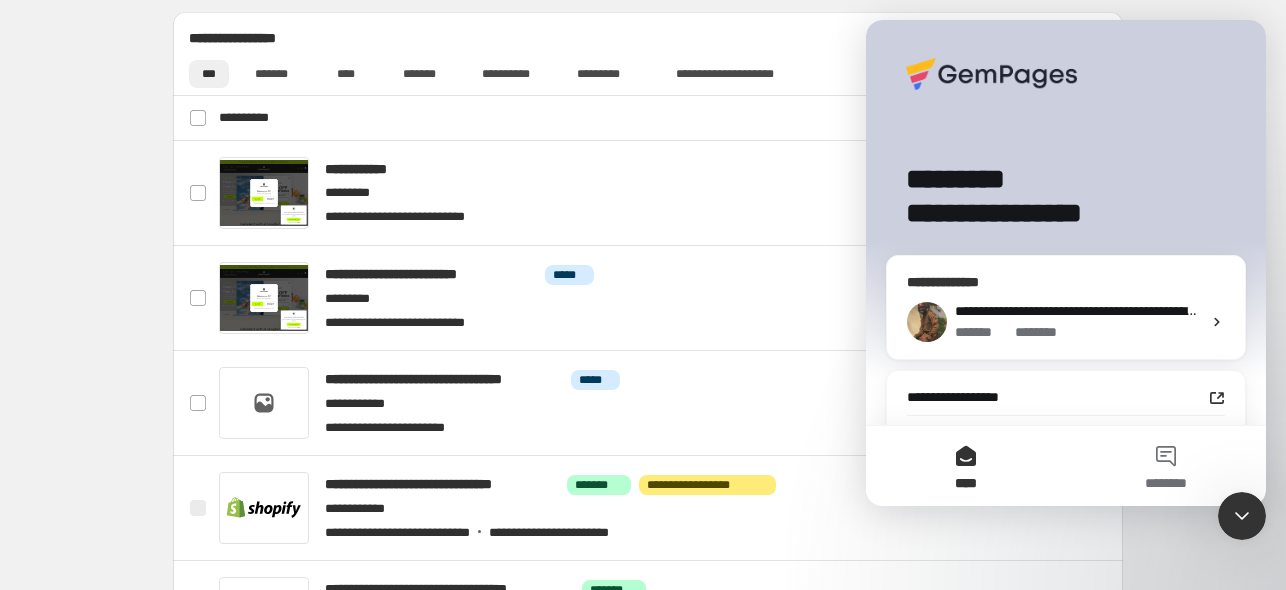 click on "**********" at bounding box center [1111, 311] 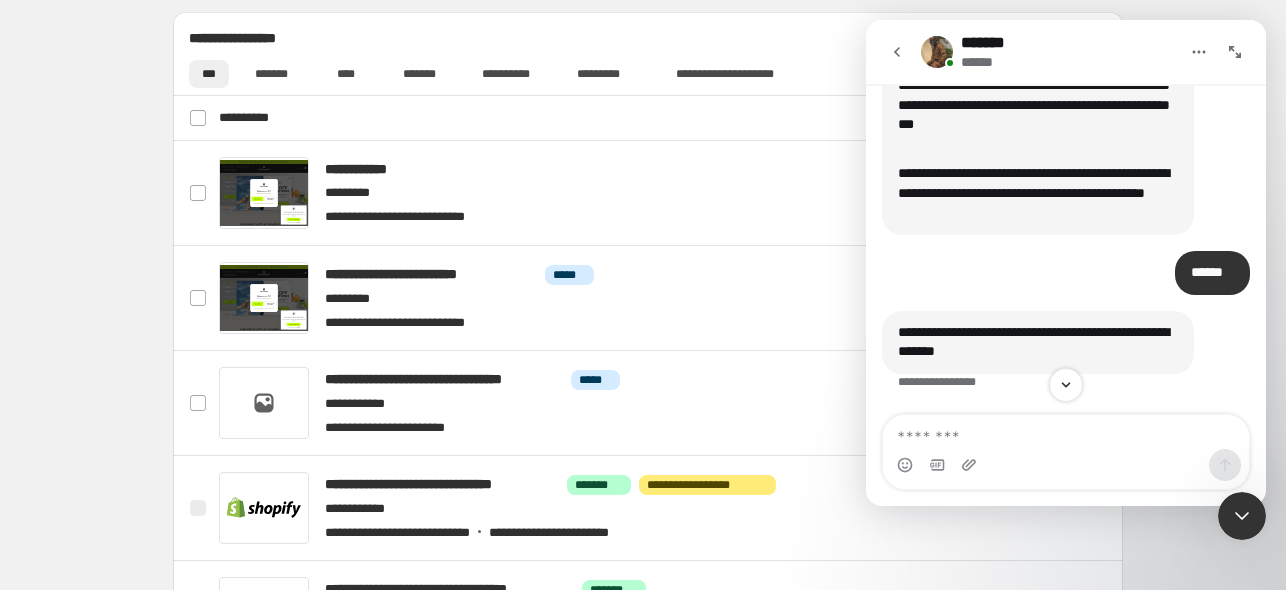 scroll, scrollTop: 1865, scrollLeft: 0, axis: vertical 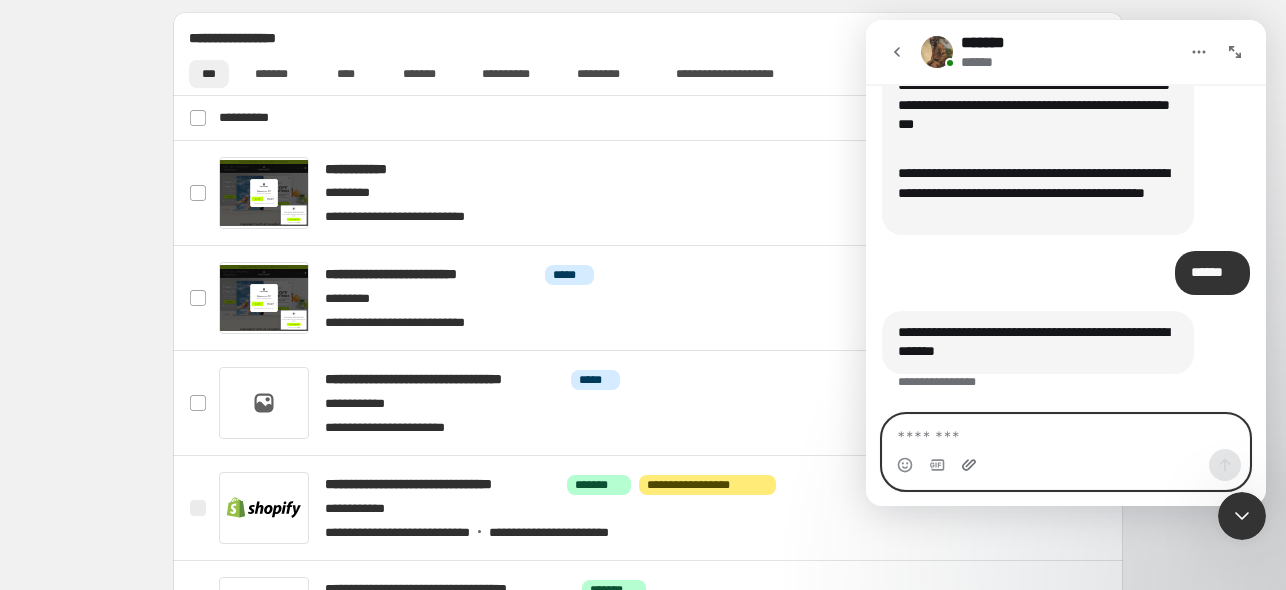 click 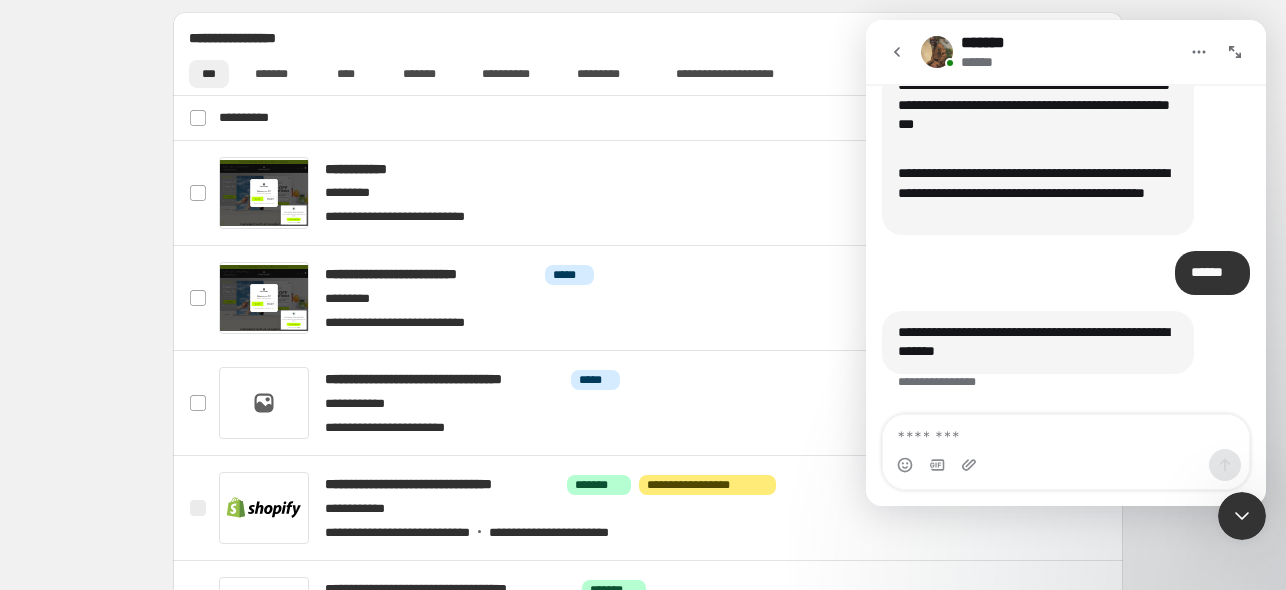 click 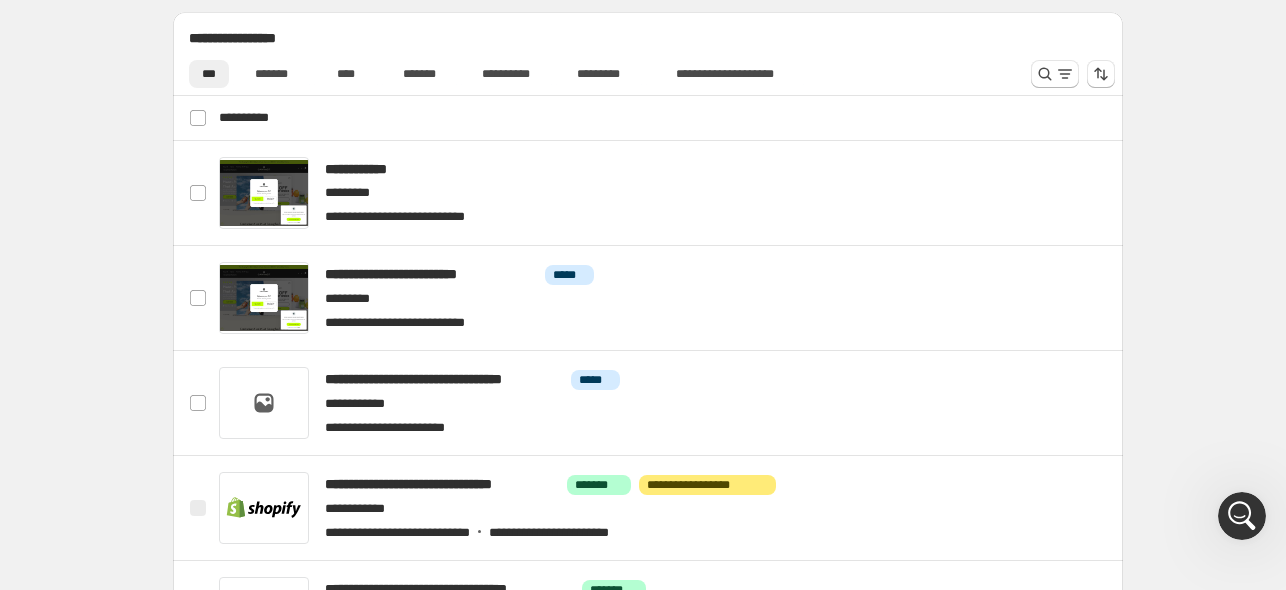 scroll, scrollTop: 0, scrollLeft: 0, axis: both 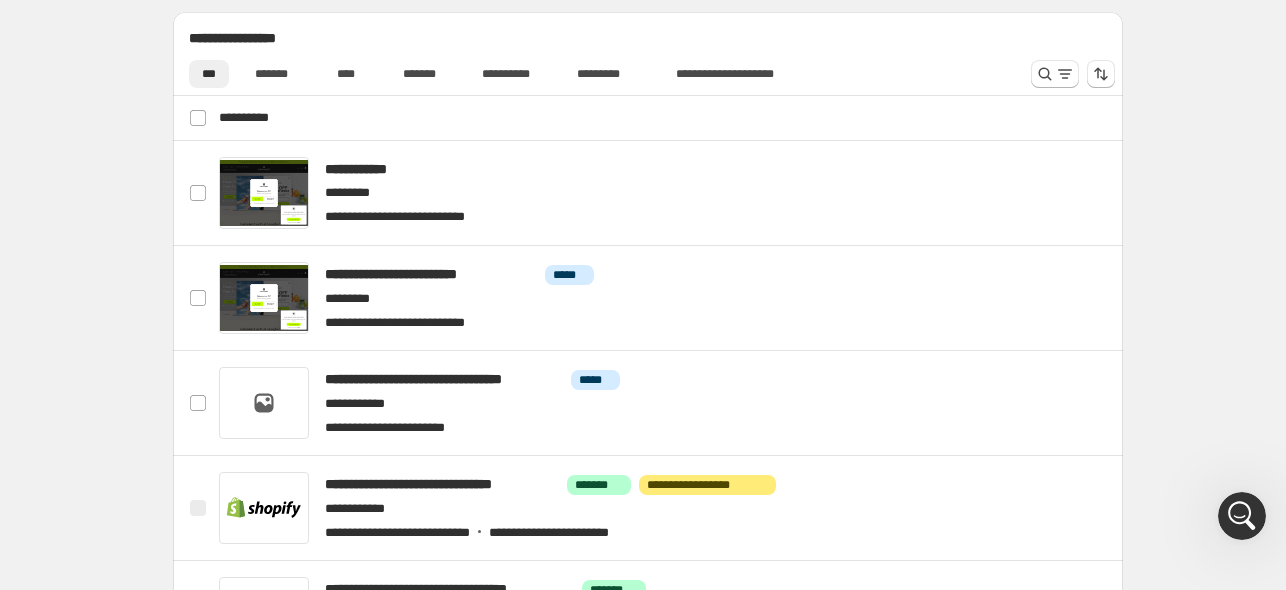 click 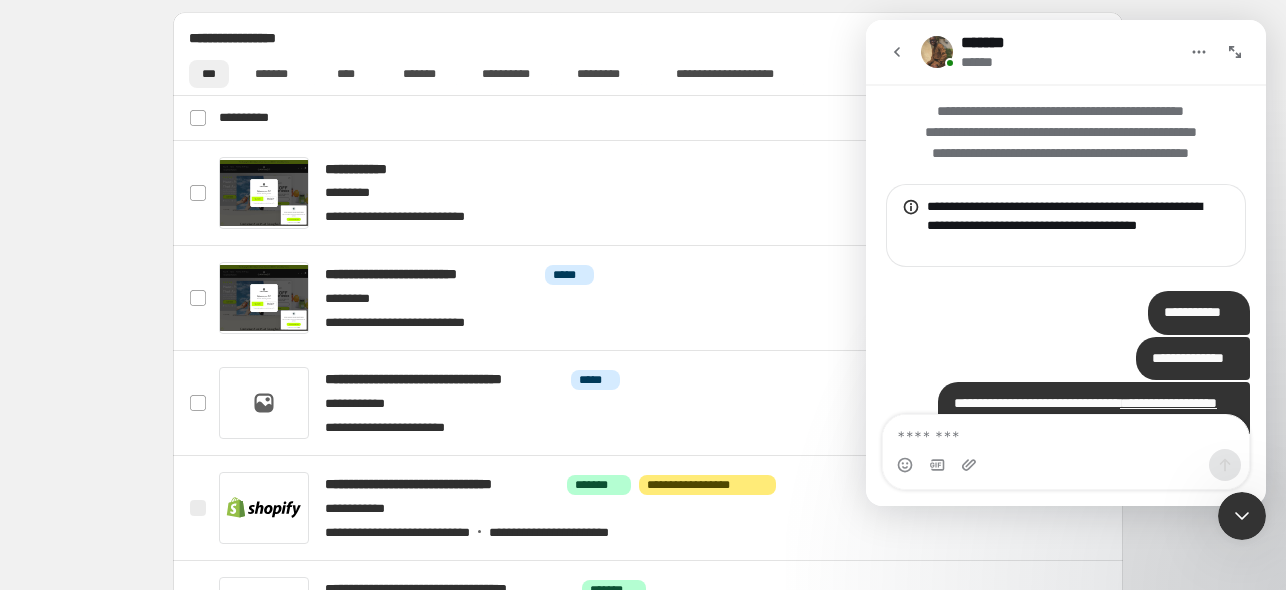 scroll, scrollTop: 1554, scrollLeft: 0, axis: vertical 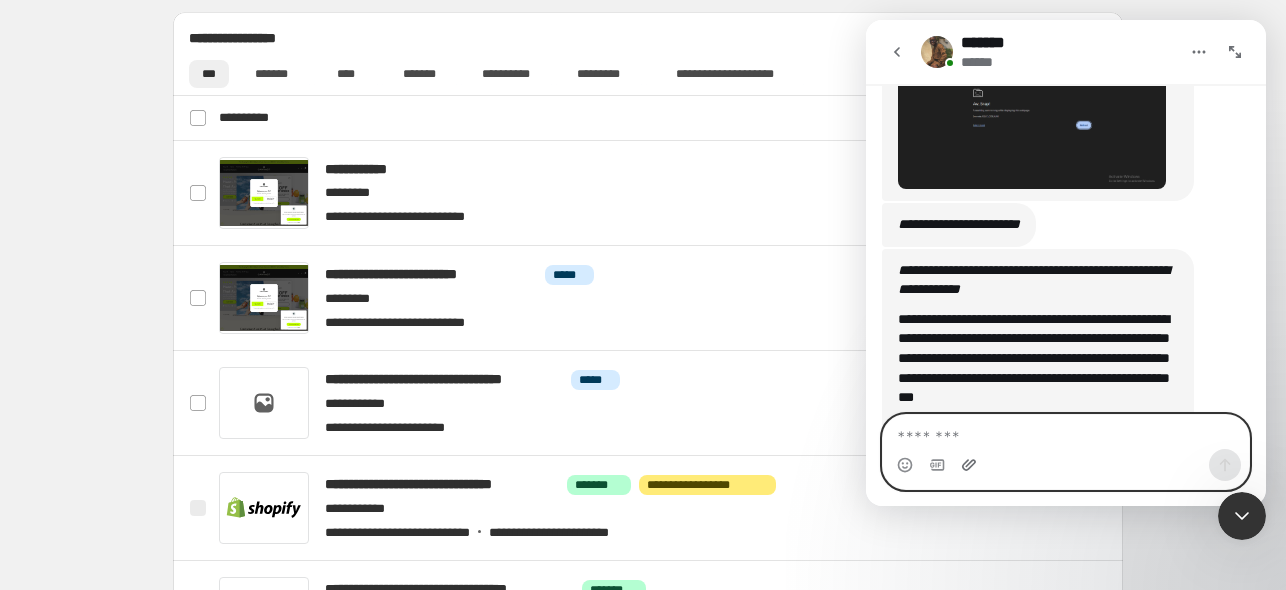 click 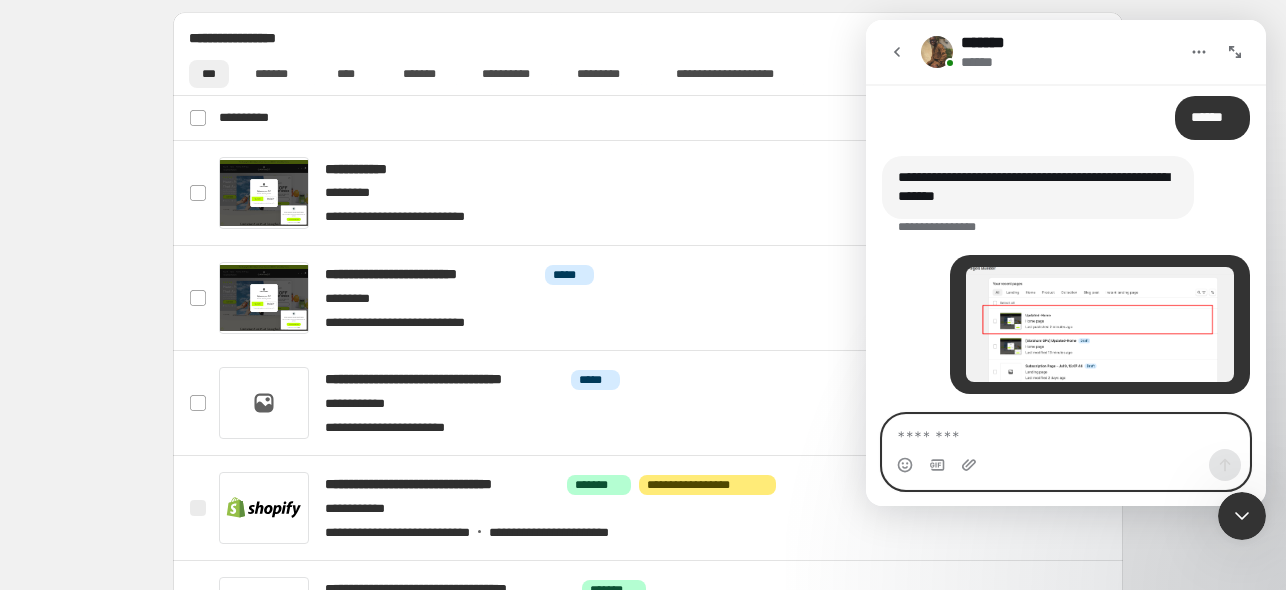 scroll, scrollTop: 2020, scrollLeft: 0, axis: vertical 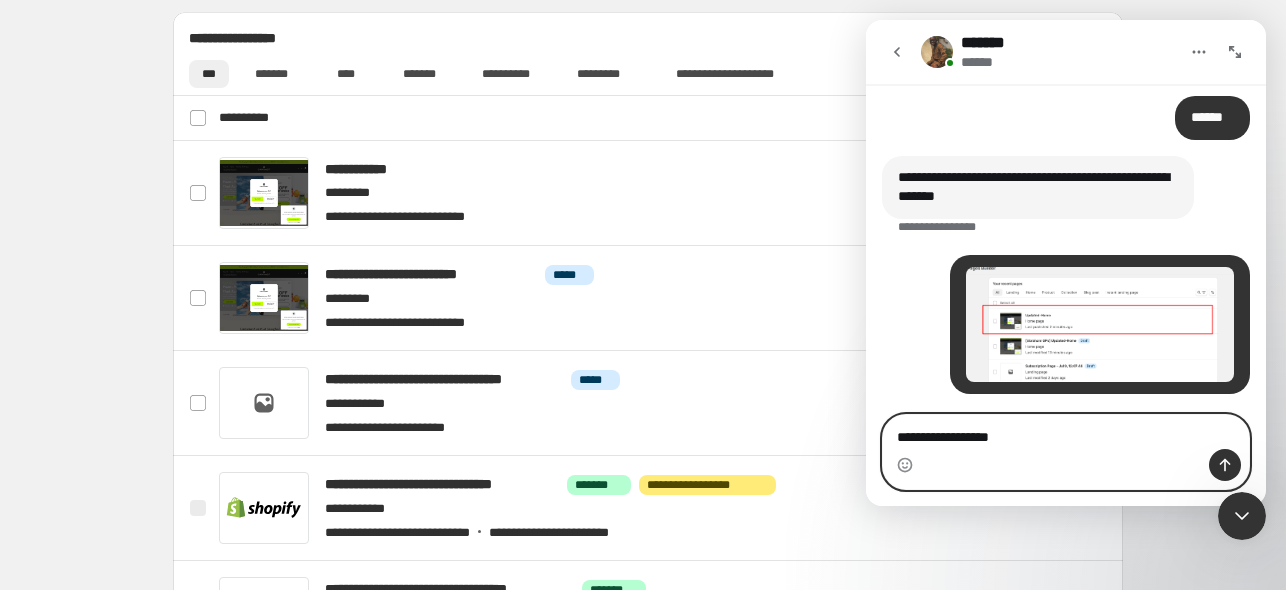 type on "**********" 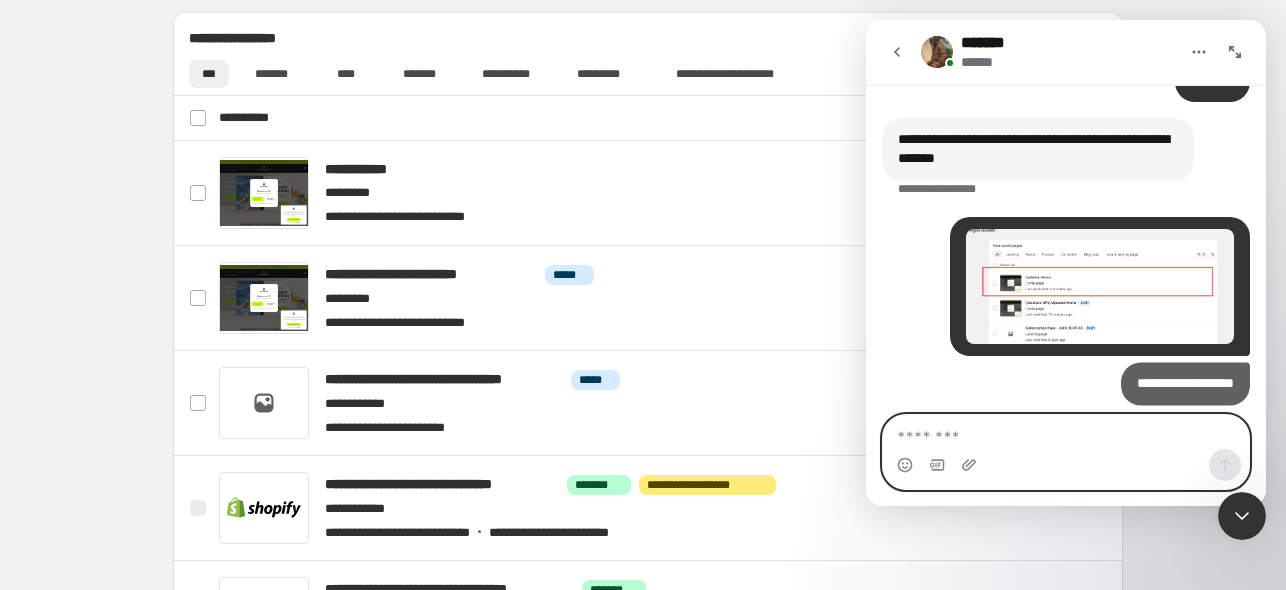 scroll, scrollTop: 2065, scrollLeft: 0, axis: vertical 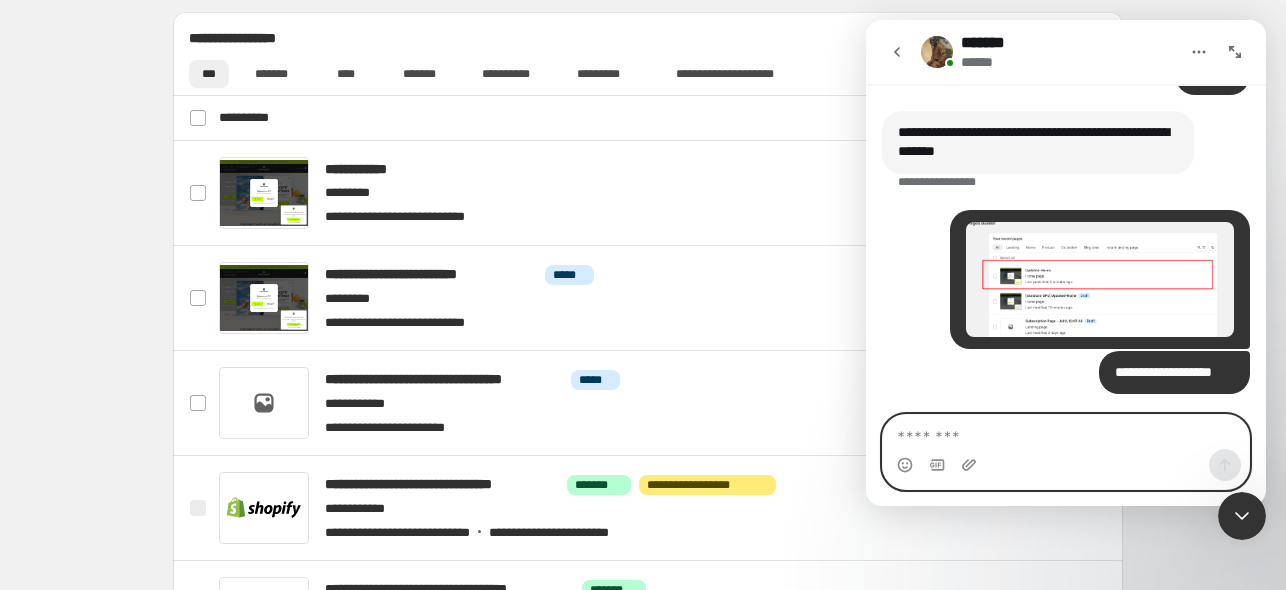 type on "*" 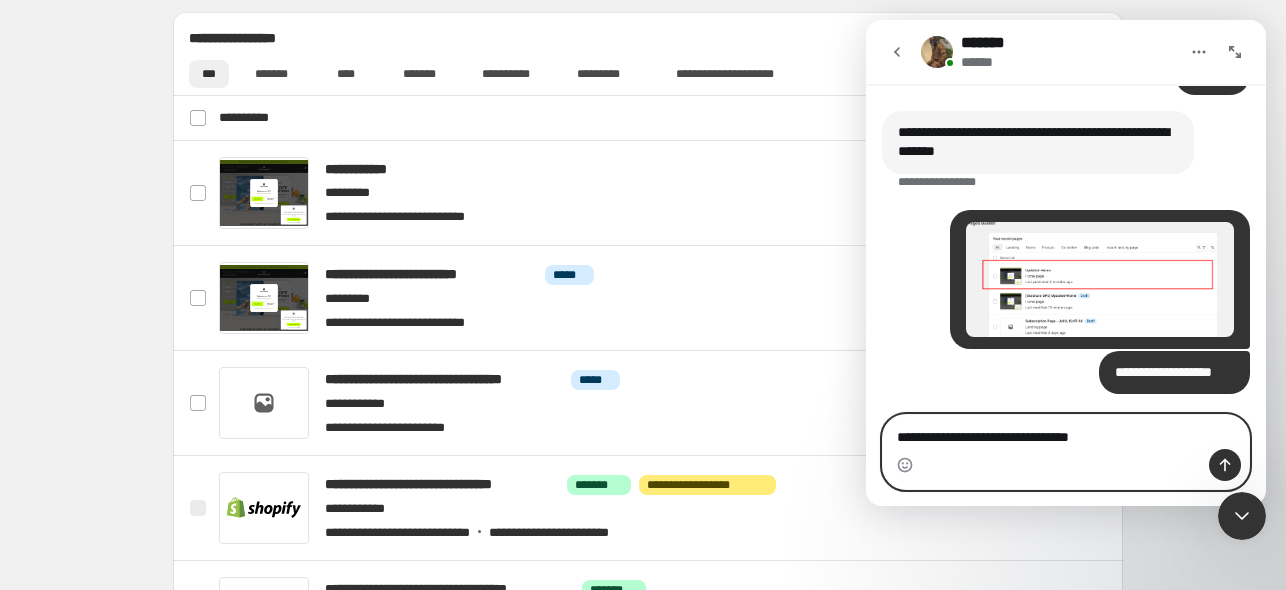 type on "**********" 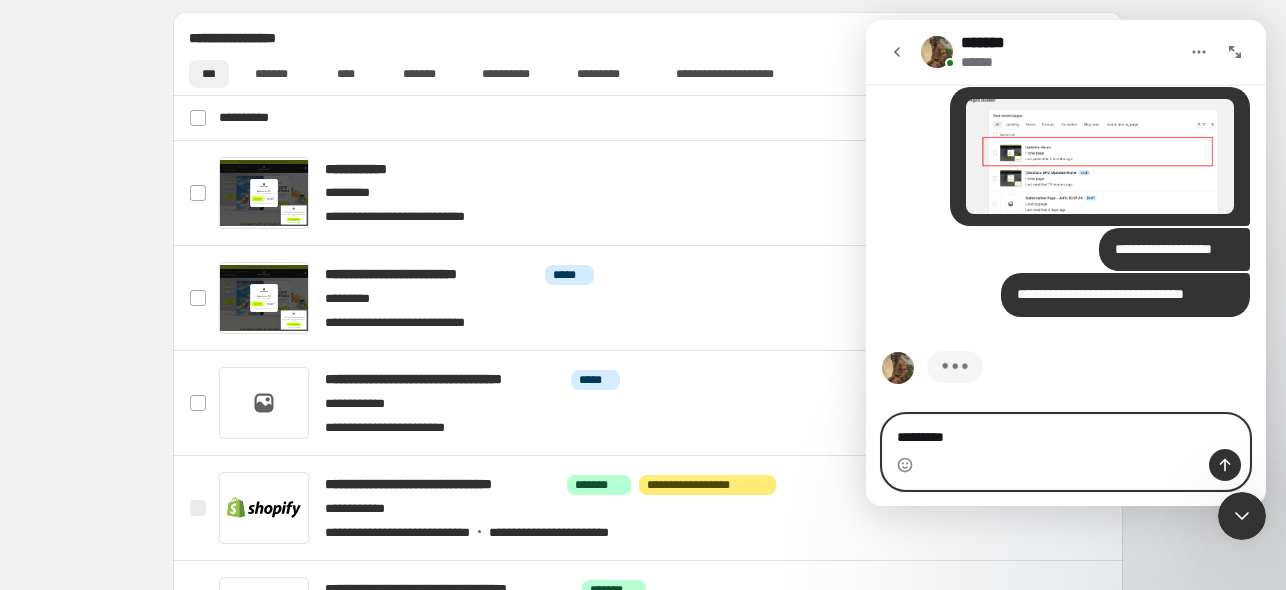 scroll, scrollTop: 2111, scrollLeft: 0, axis: vertical 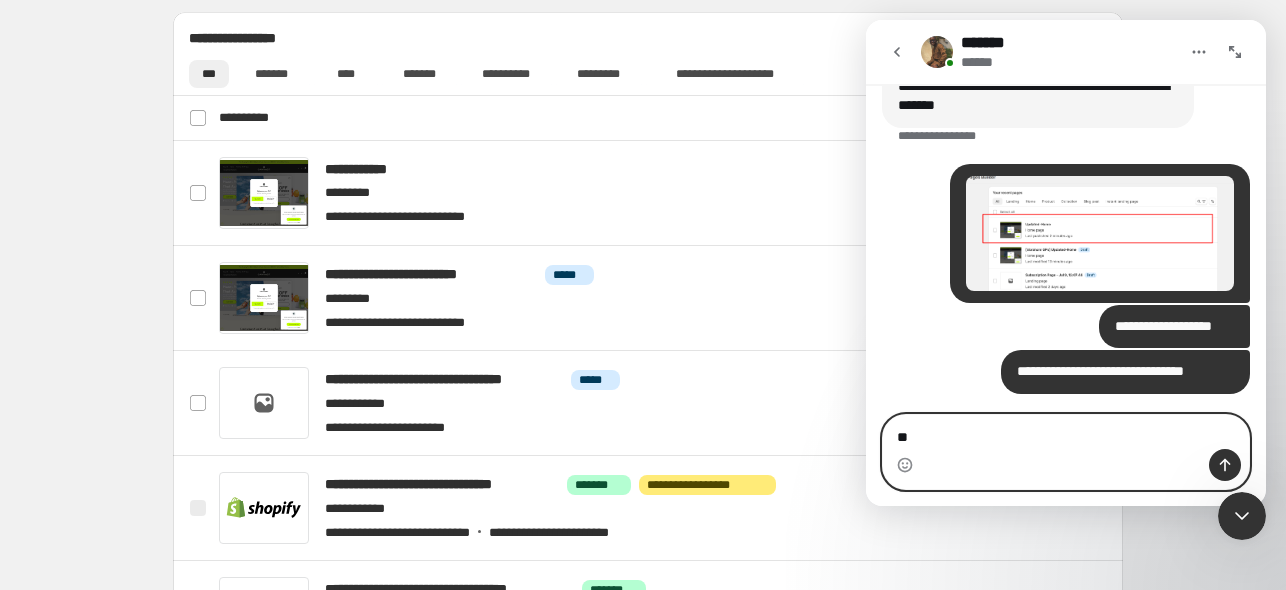 type on "*" 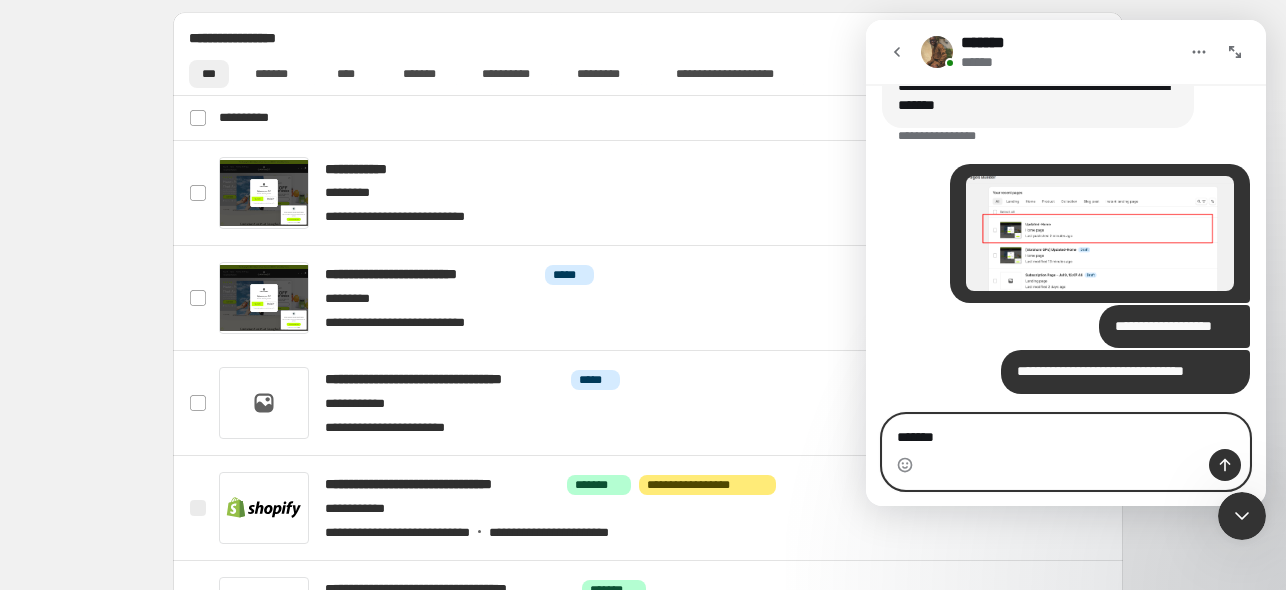 type on "********" 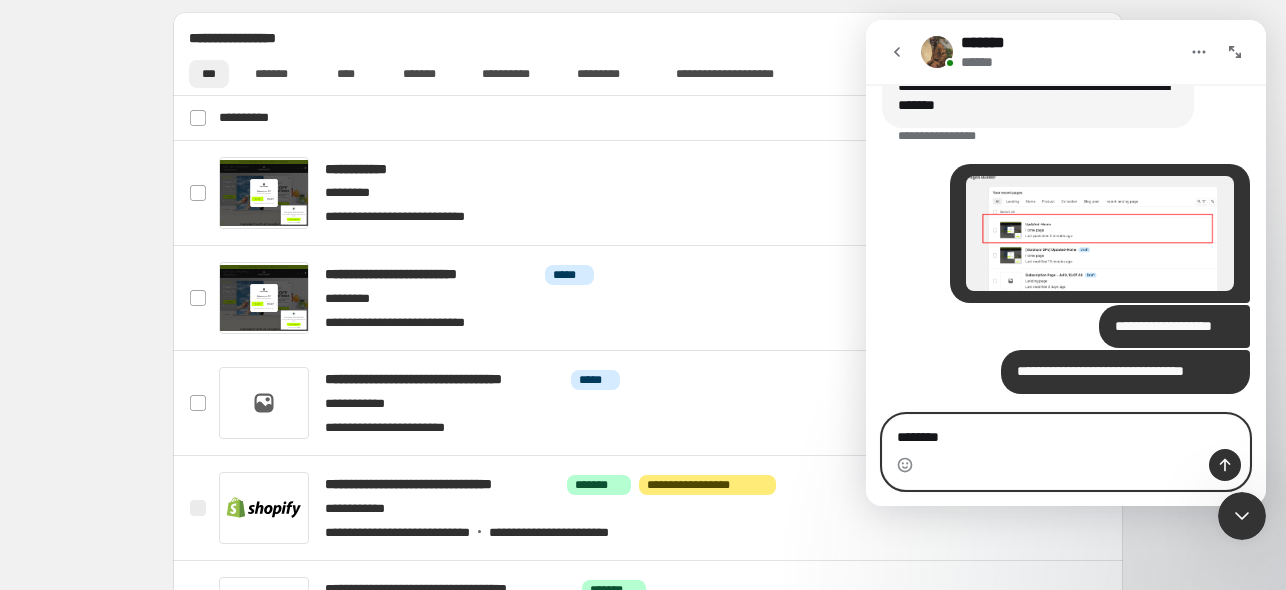 type 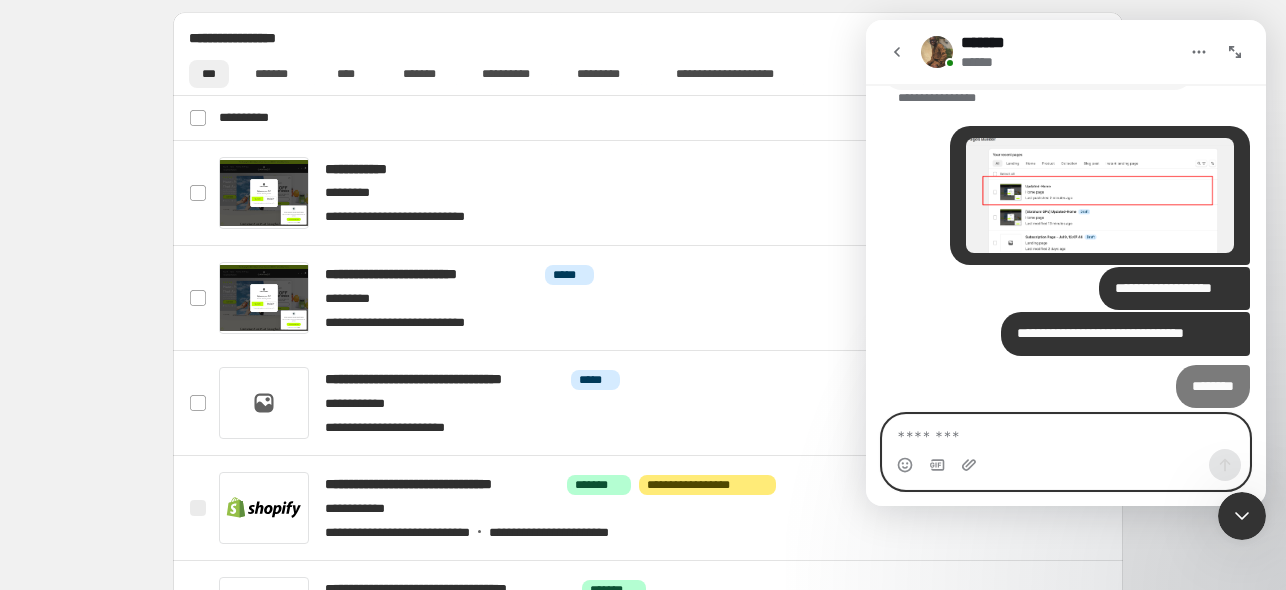 scroll, scrollTop: 2156, scrollLeft: 0, axis: vertical 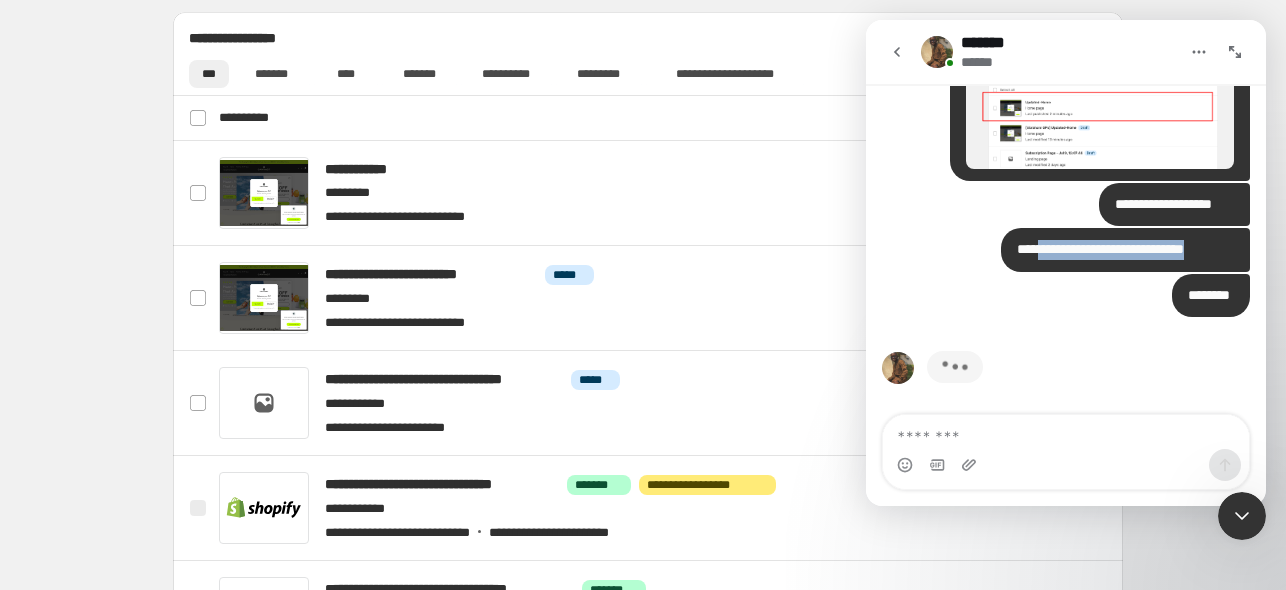 drag, startPoint x: 1038, startPoint y: 252, endPoint x: 1240, endPoint y: 252, distance: 202 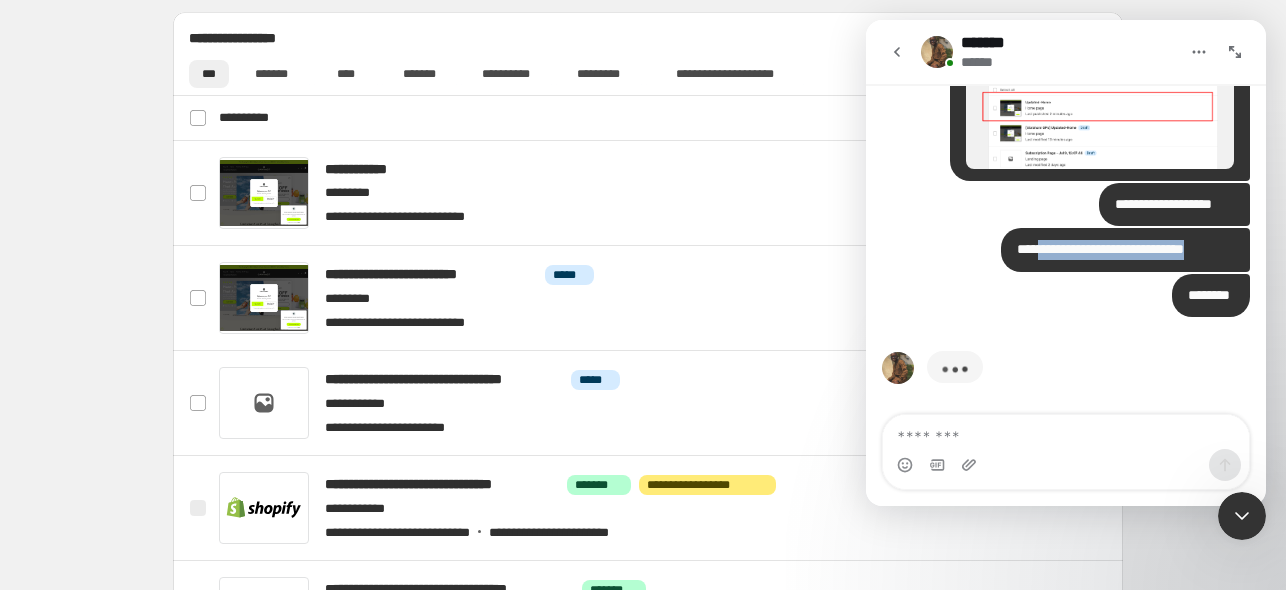 click on "**********" at bounding box center [1066, -755] 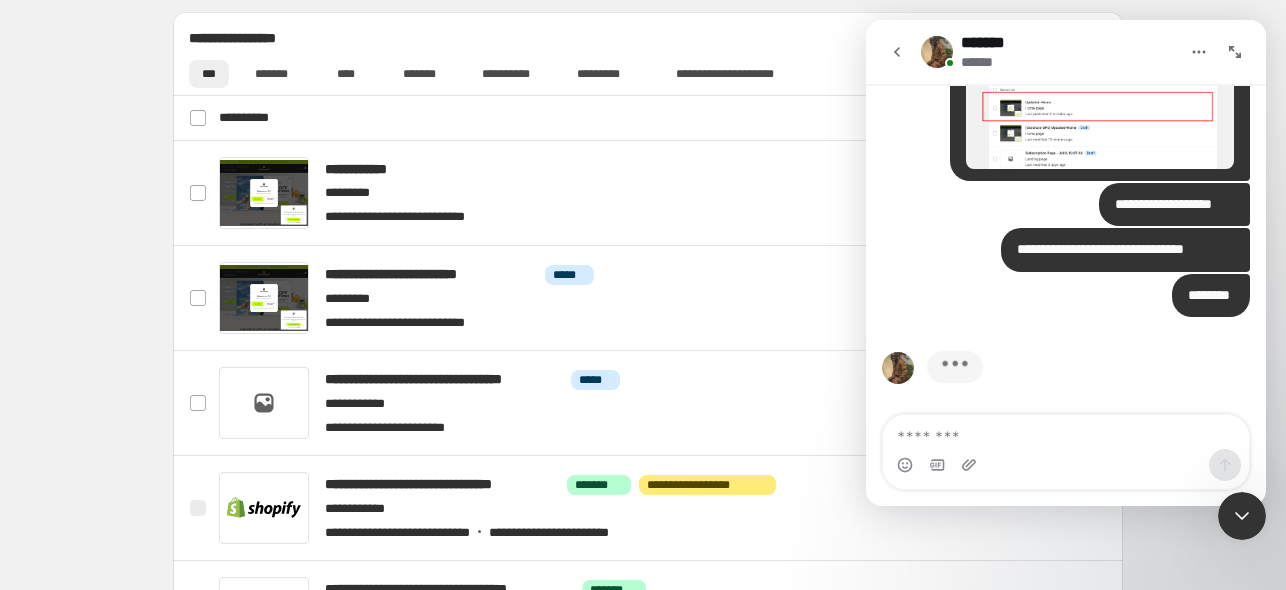 click on "**********" at bounding box center [1125, 250] 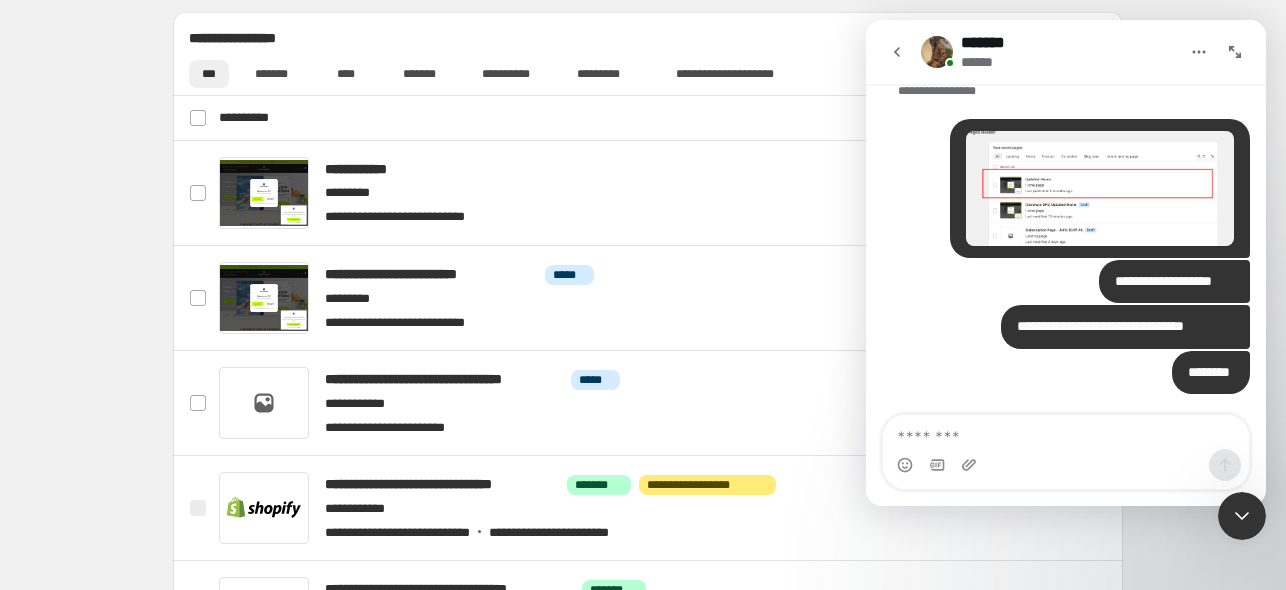 scroll, scrollTop: 2156, scrollLeft: 0, axis: vertical 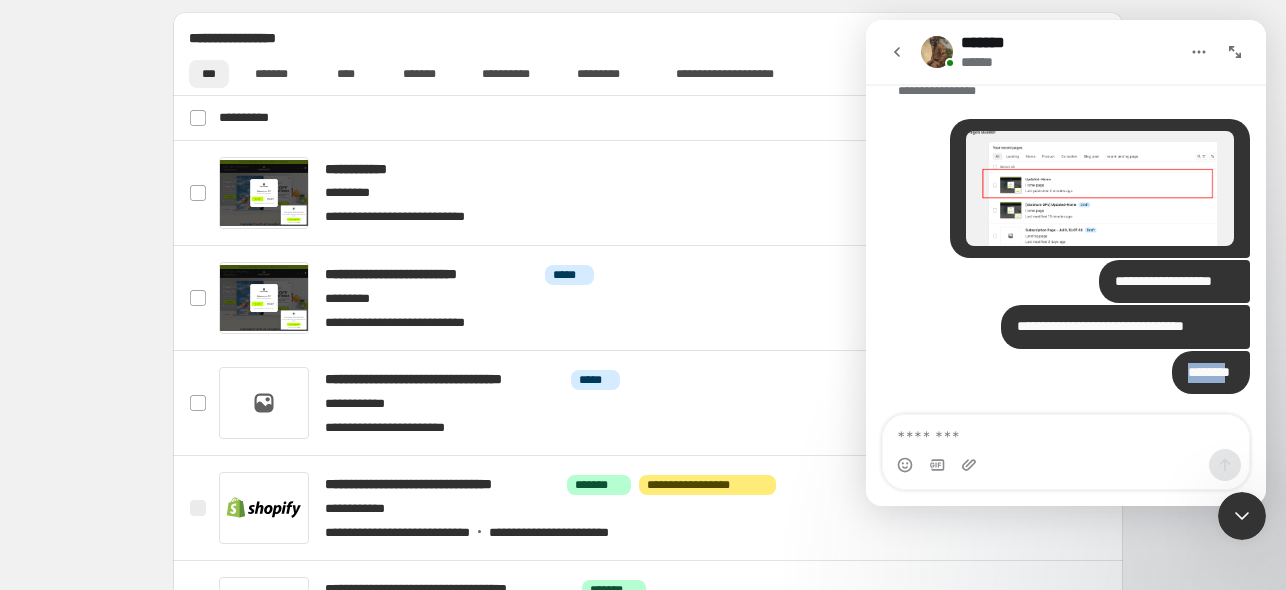 drag, startPoint x: 1182, startPoint y: 374, endPoint x: 1220, endPoint y: 376, distance: 38.052597 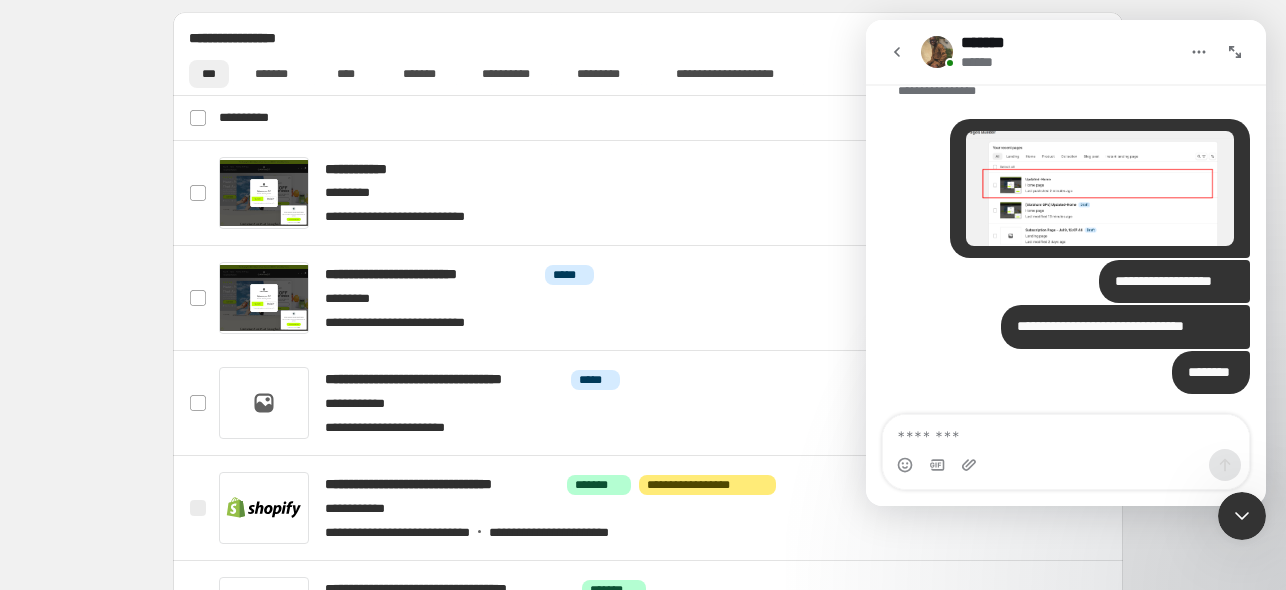 click on "**********" at bounding box center [1125, 327] 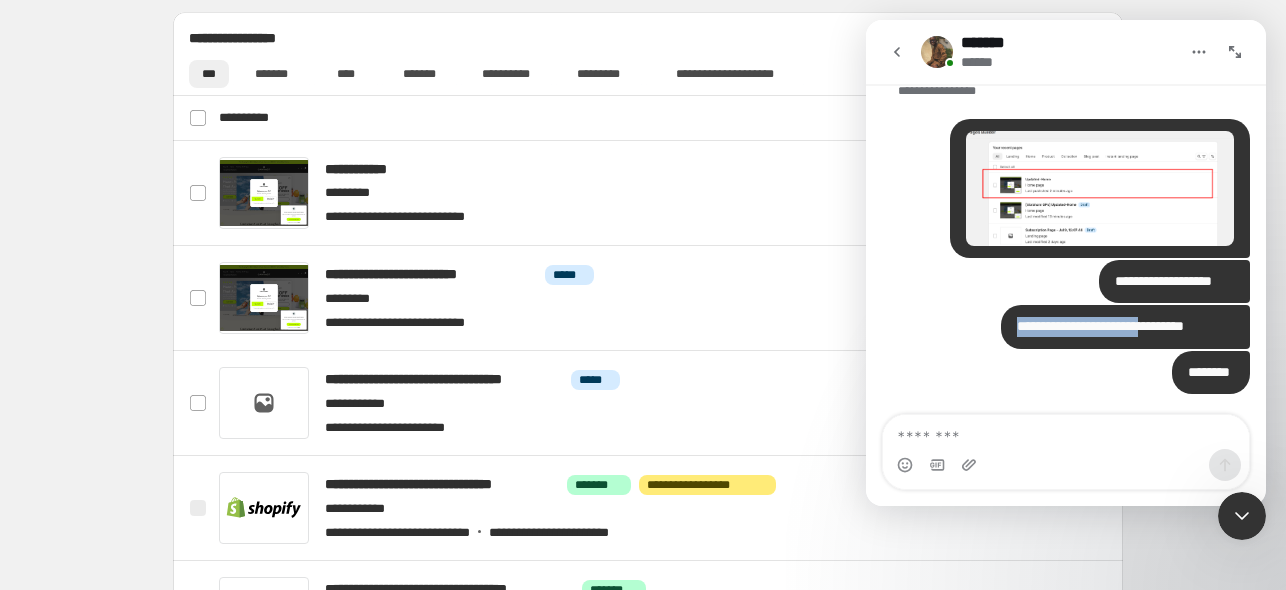 drag, startPoint x: 1164, startPoint y: 327, endPoint x: 989, endPoint y: 327, distance: 175 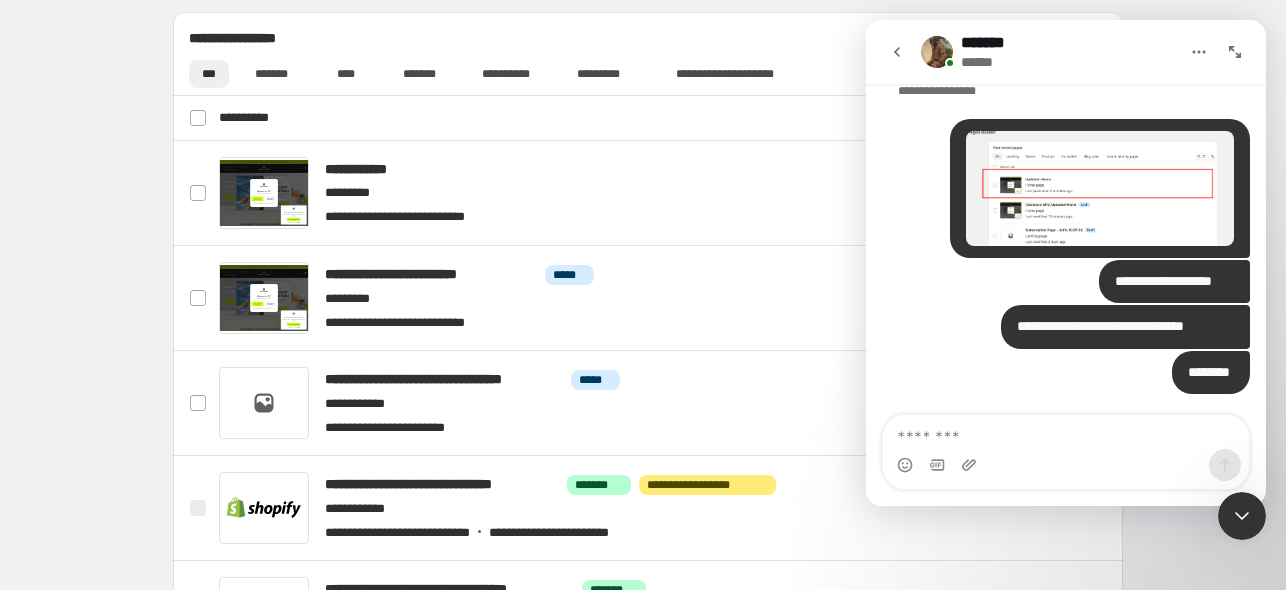 click on "**********" at bounding box center (1066, 328) 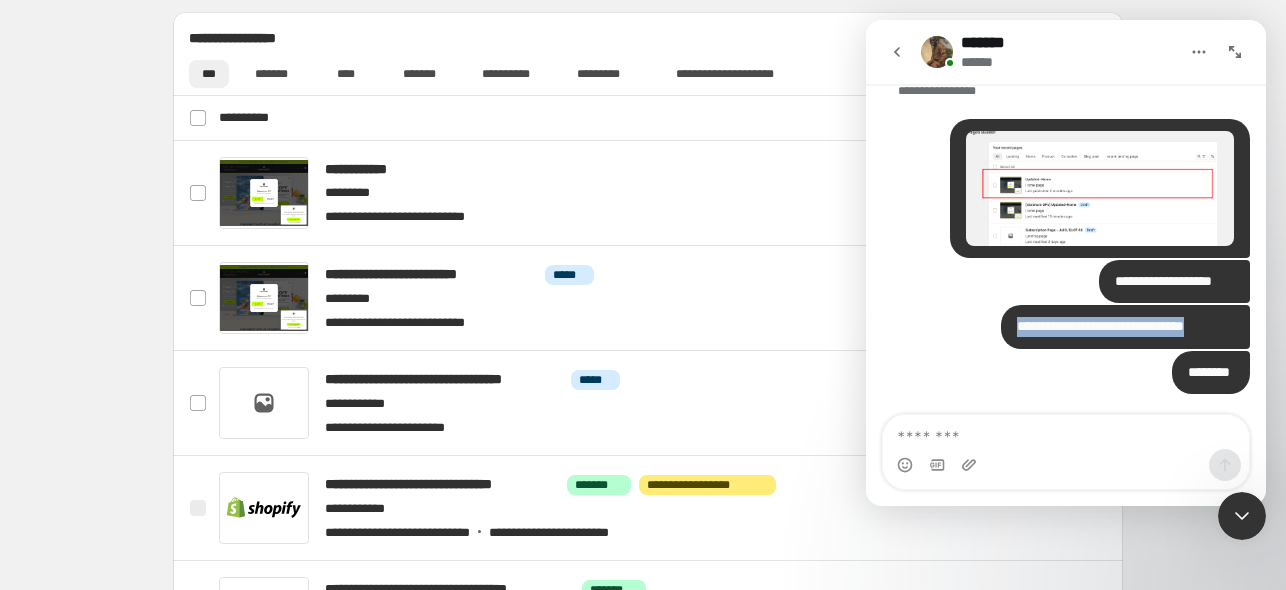 drag, startPoint x: 988, startPoint y: 328, endPoint x: 1226, endPoint y: 328, distance: 238 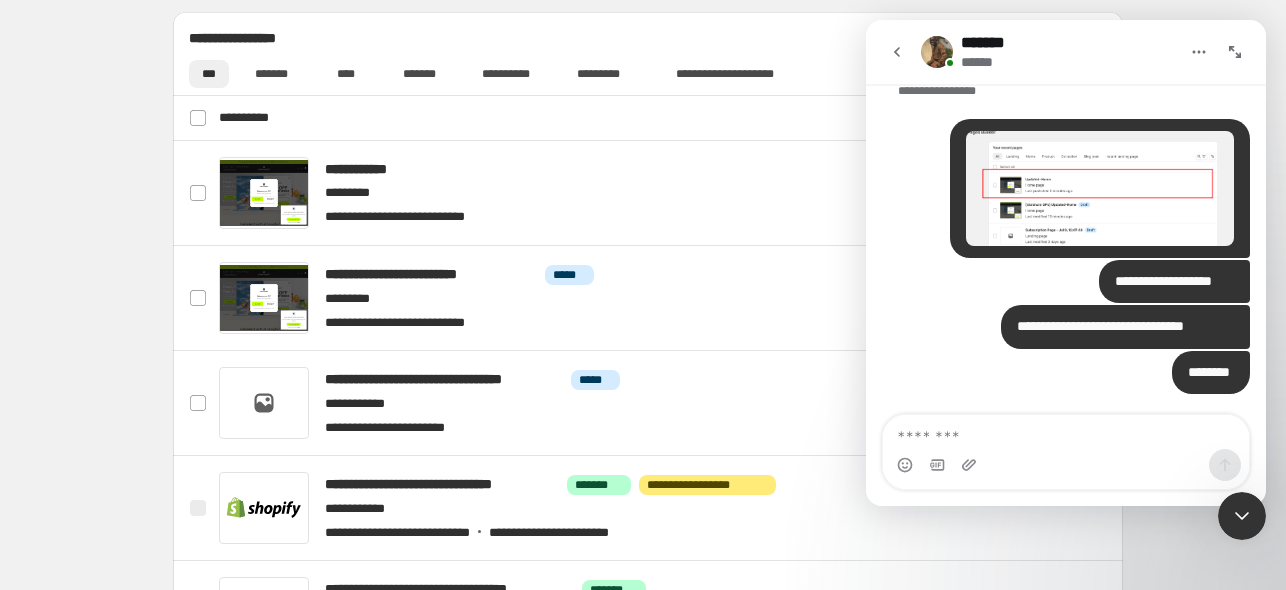 click on "**********" at bounding box center [1125, 327] 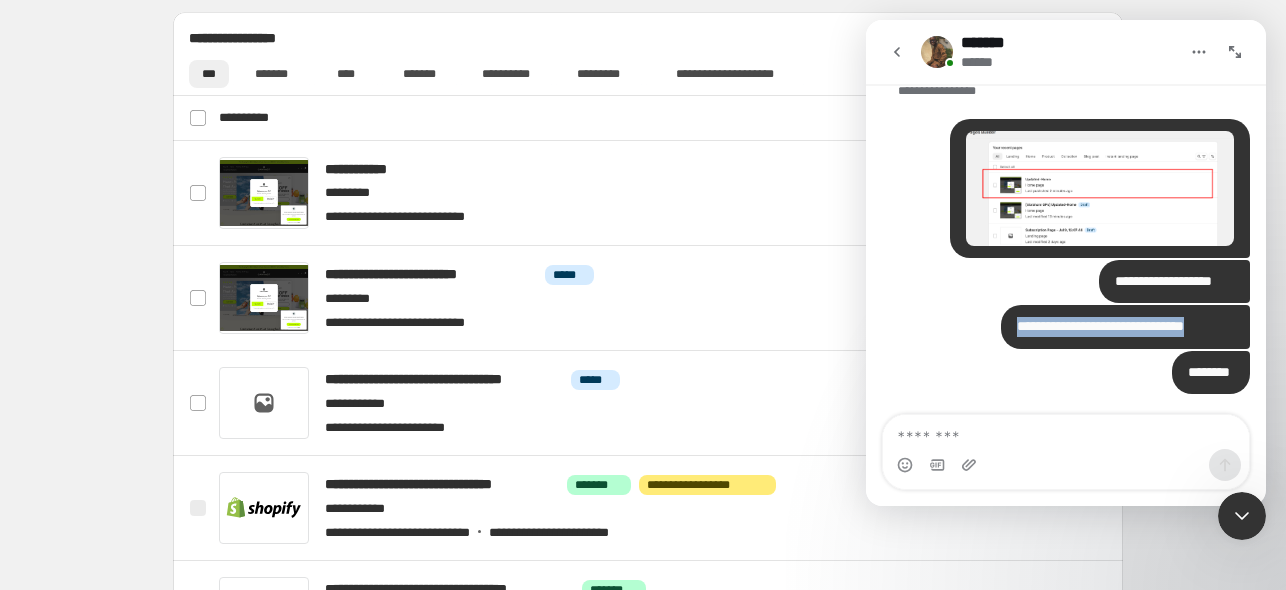 drag, startPoint x: 1226, startPoint y: 329, endPoint x: 994, endPoint y: 327, distance: 232.00862 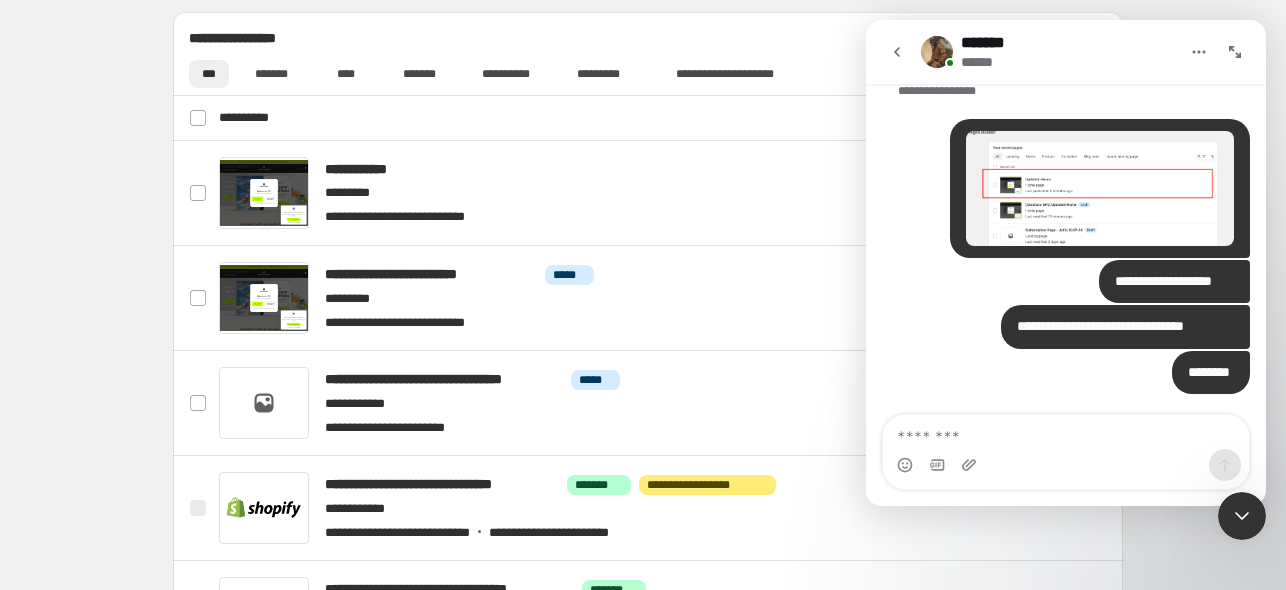 click on "**********" at bounding box center (1125, 327) 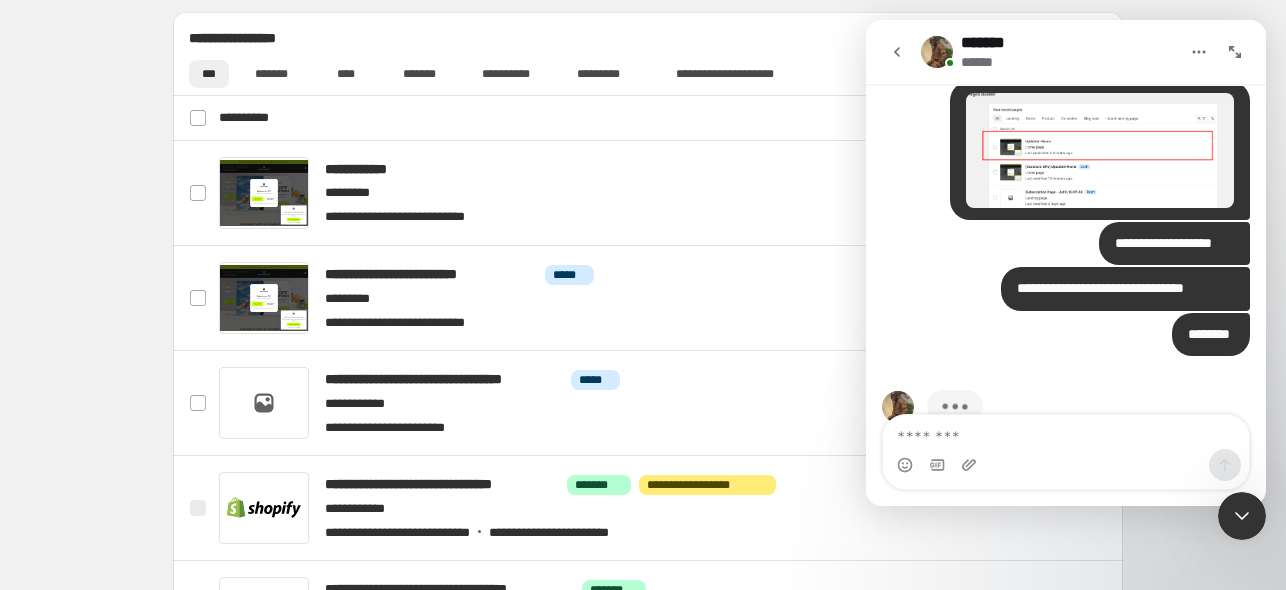 scroll, scrollTop: 2234, scrollLeft: 0, axis: vertical 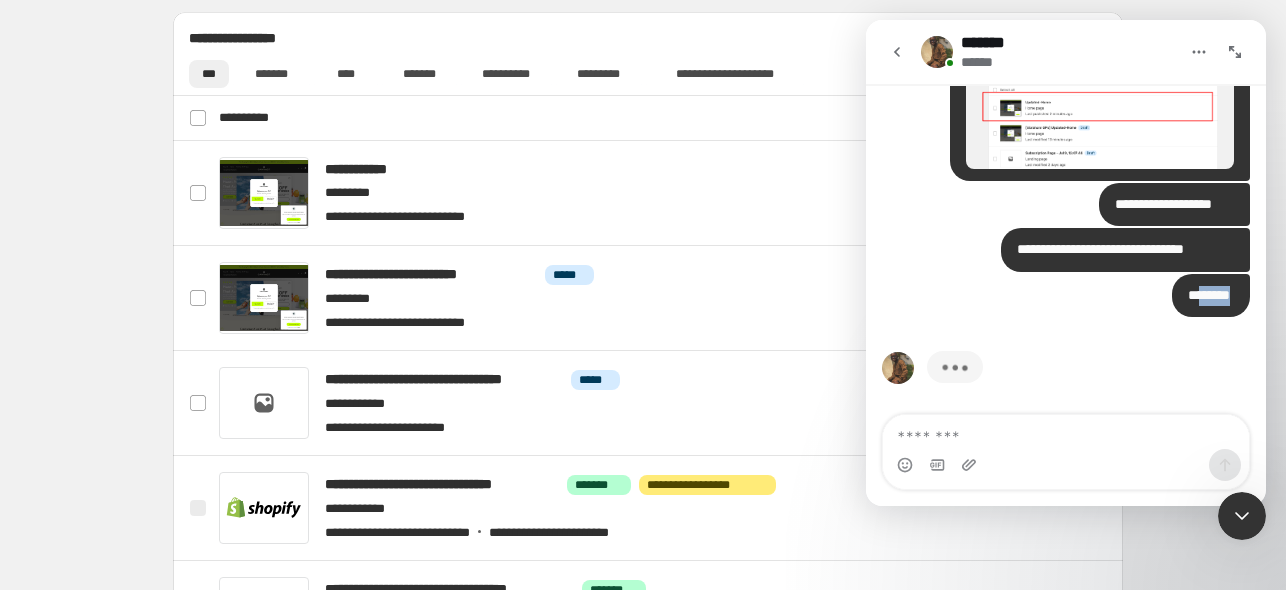 drag, startPoint x: 1190, startPoint y: 288, endPoint x: 1223, endPoint y: 288, distance: 33 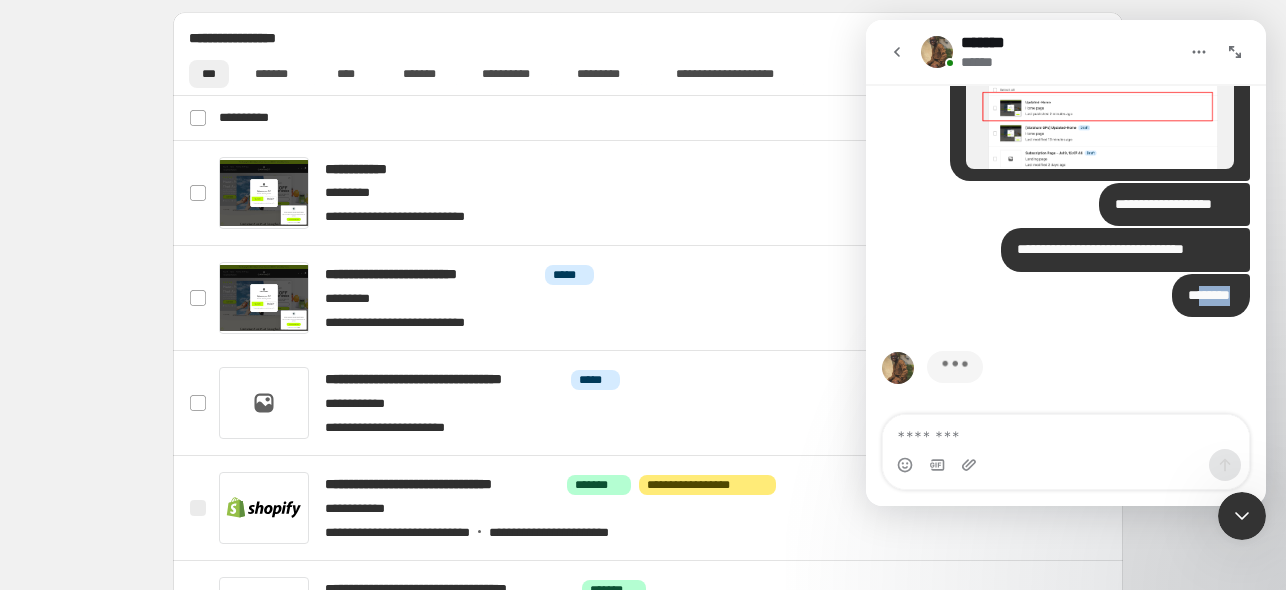 click on "********   *   ******" at bounding box center (1211, 296) 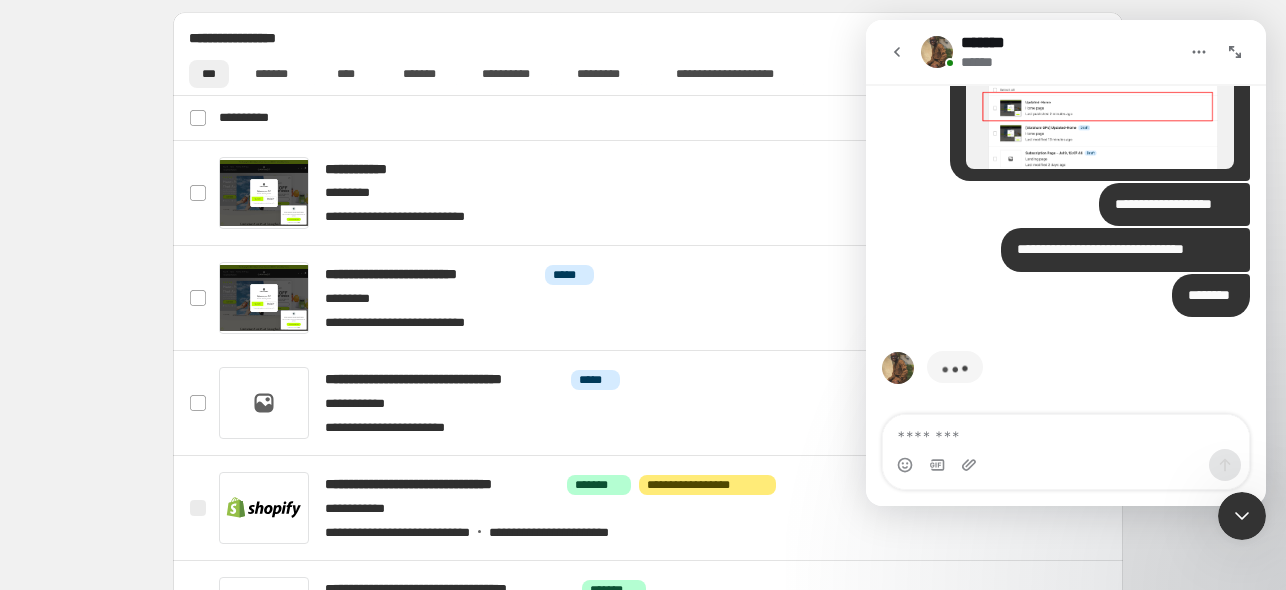 click on "********   *   ******" at bounding box center [1211, 296] 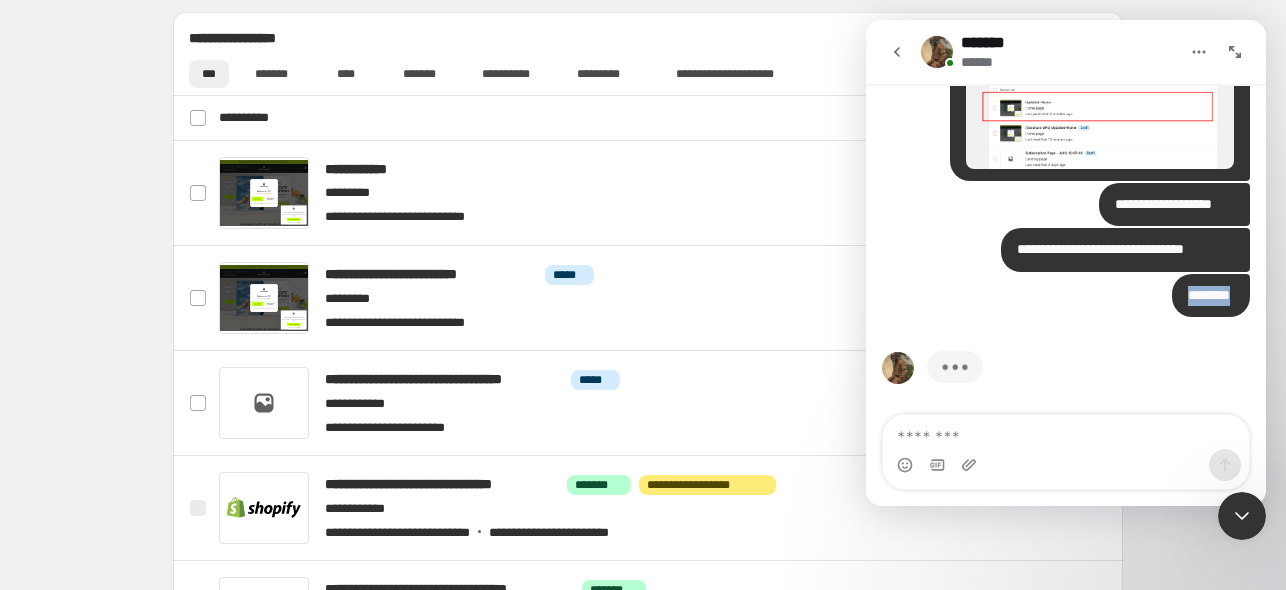 drag, startPoint x: 1223, startPoint y: 294, endPoint x: 1173, endPoint y: 288, distance: 50.358715 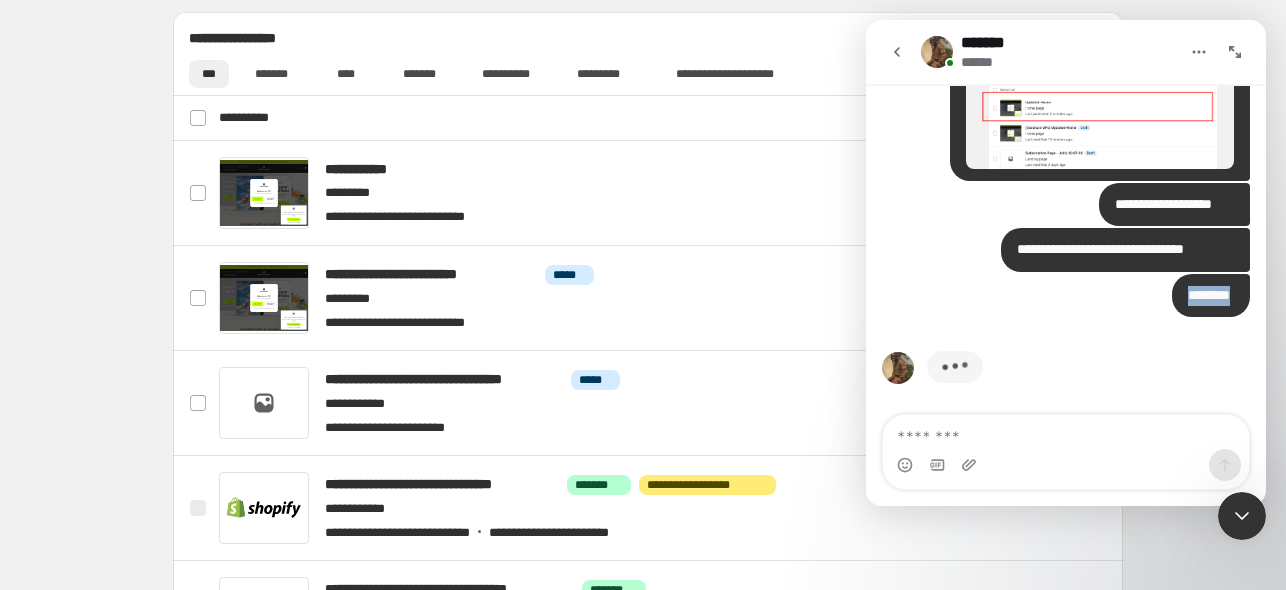 click on "********   *   ******" at bounding box center (1211, 296) 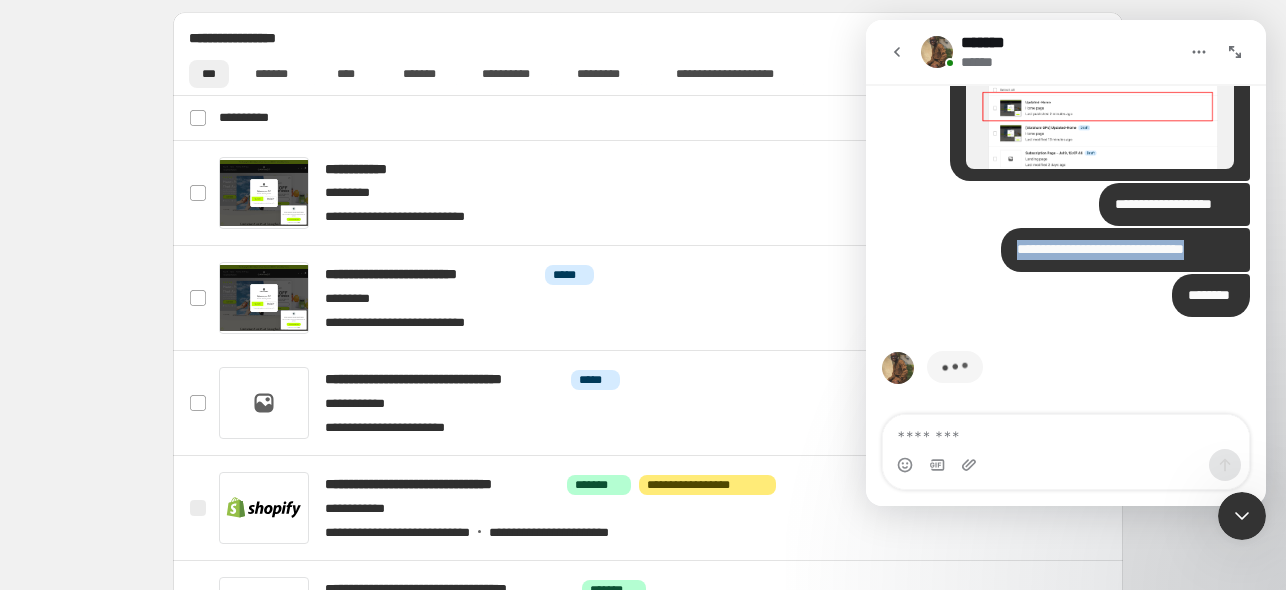 drag, startPoint x: 1002, startPoint y: 247, endPoint x: 1232, endPoint y: 251, distance: 230.03477 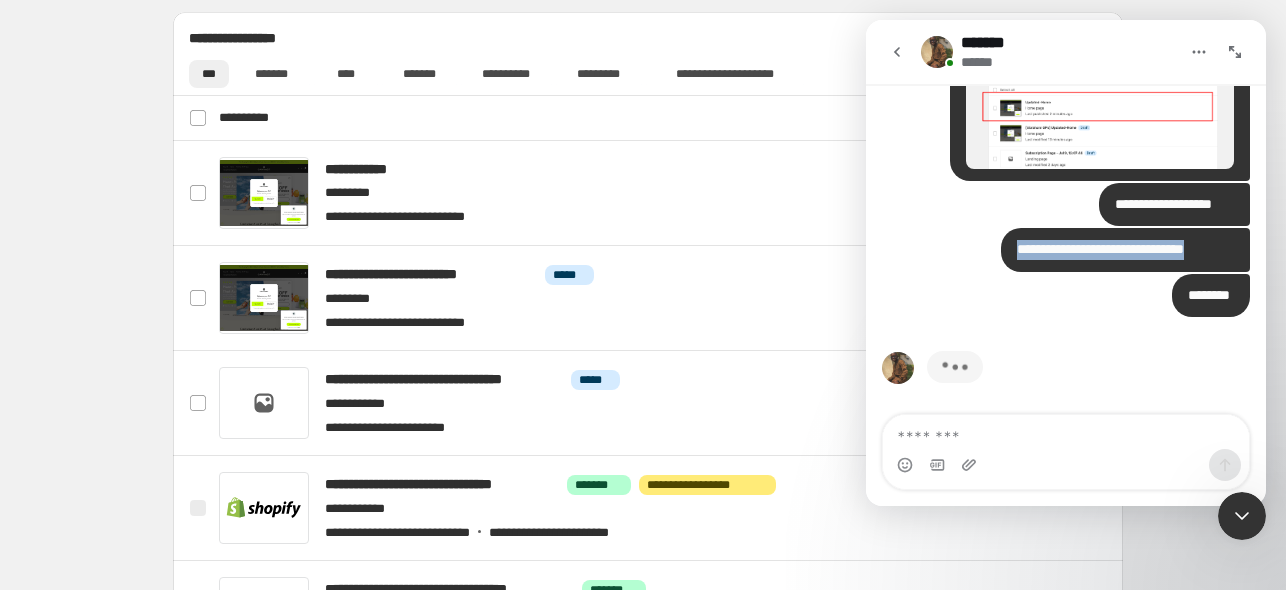 click on "**********" at bounding box center [1125, 250] 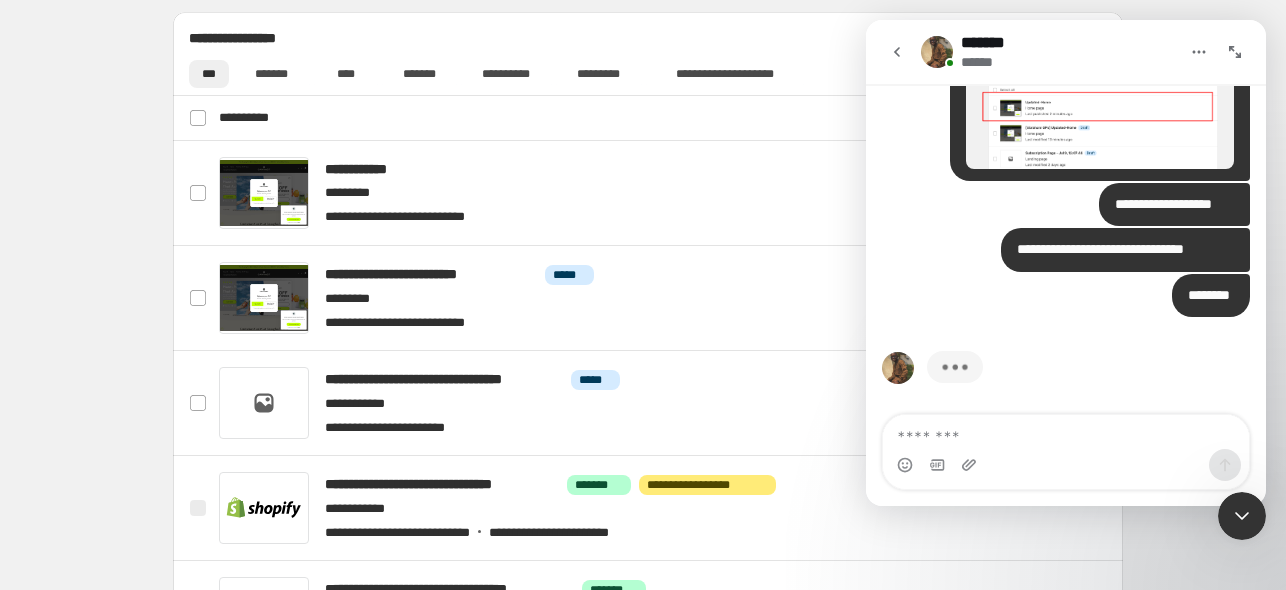 click on "**********" at bounding box center (1174, 205) 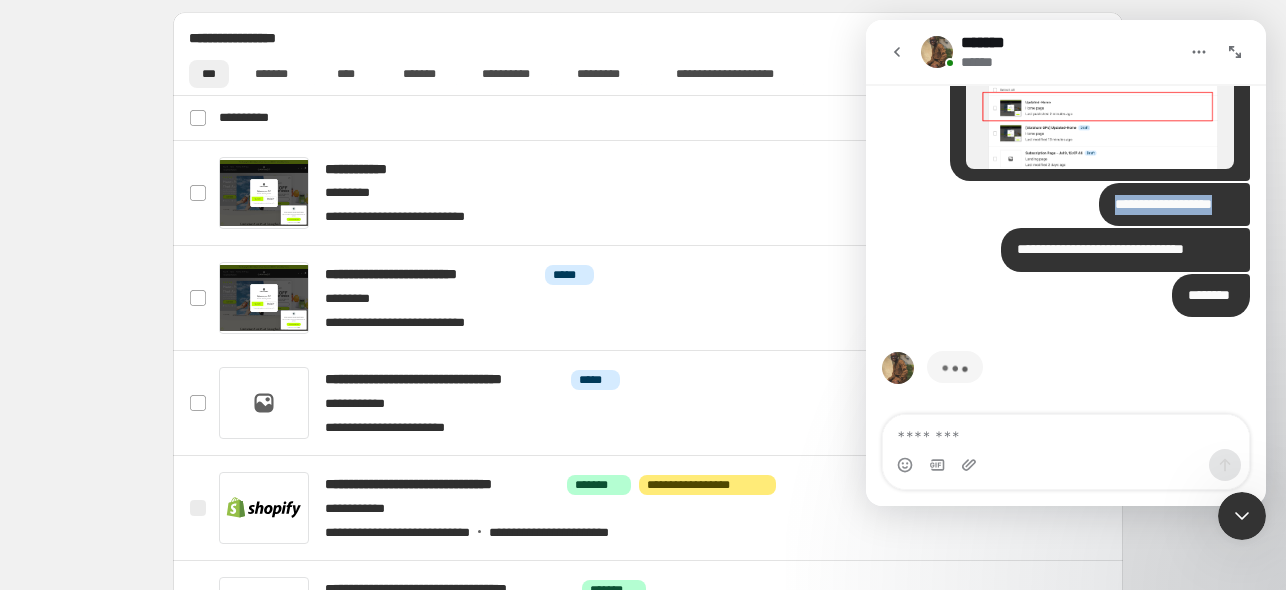drag, startPoint x: 1102, startPoint y: 202, endPoint x: 1238, endPoint y: 211, distance: 136.29747 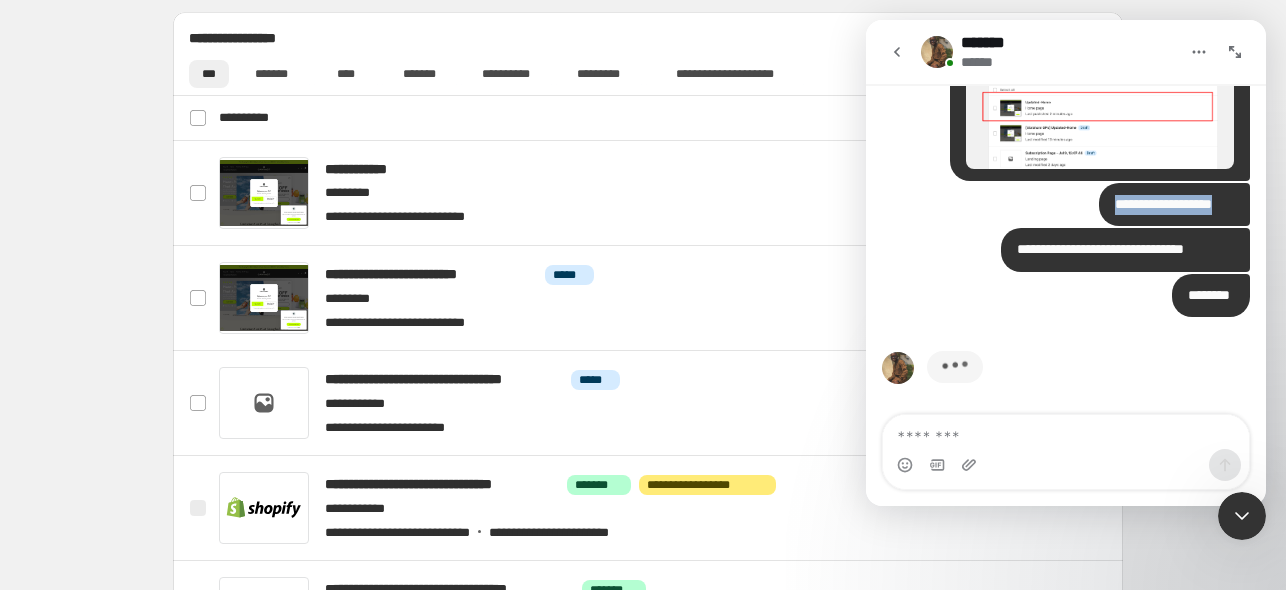 click on "**********" at bounding box center [1174, 205] 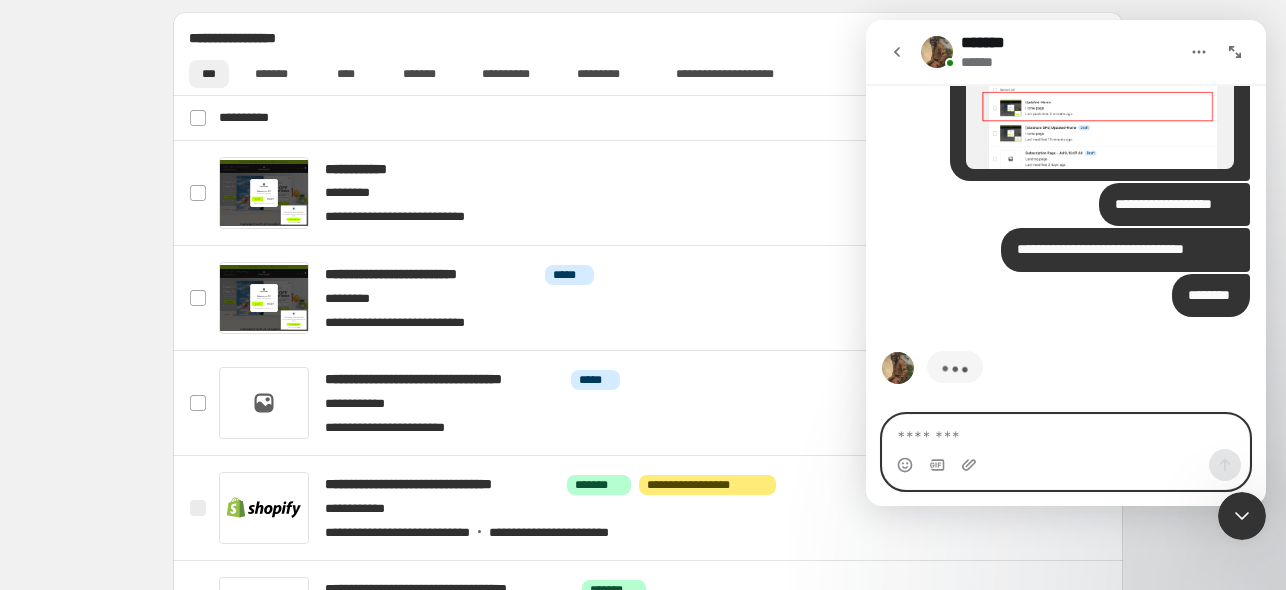 click at bounding box center (1066, 432) 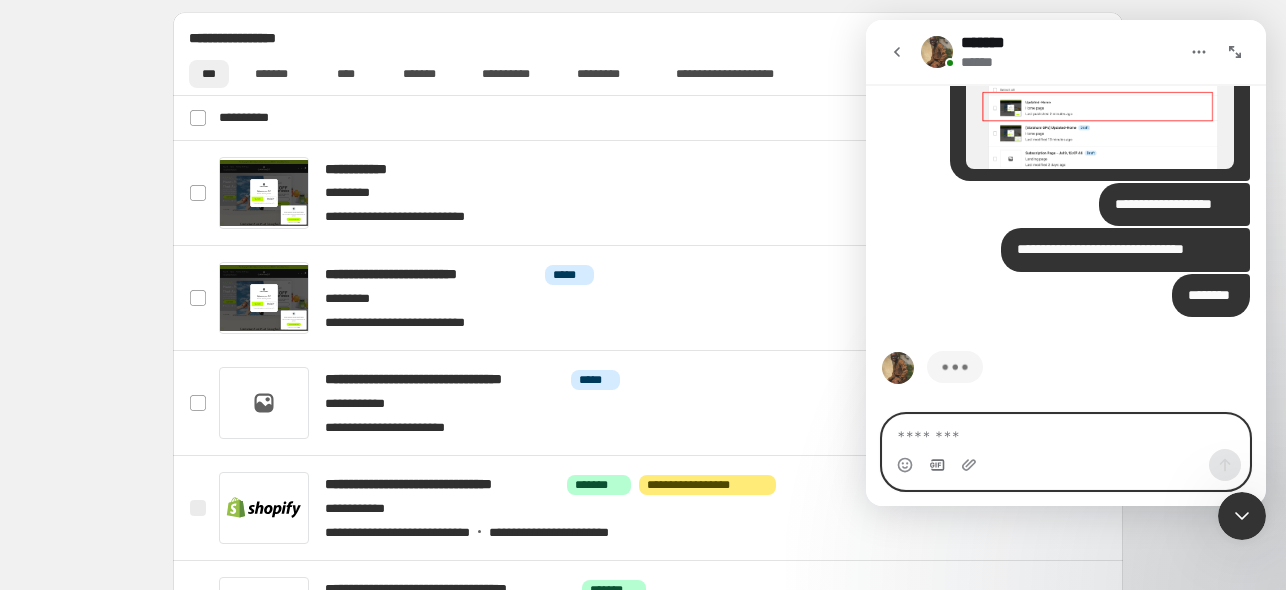 click 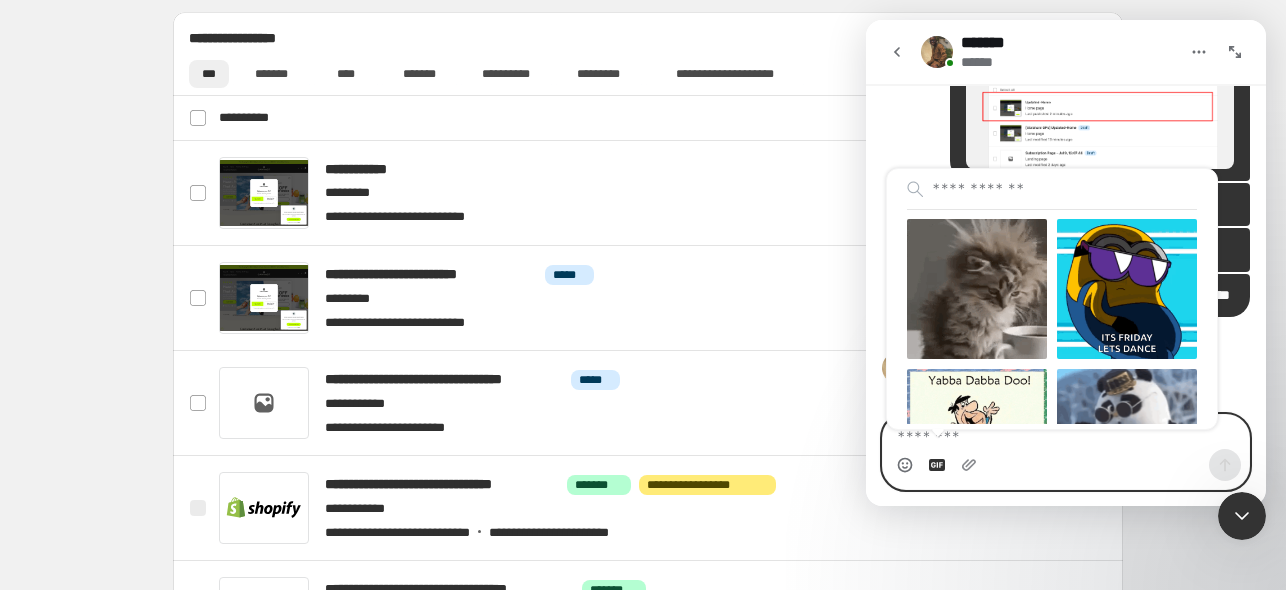click 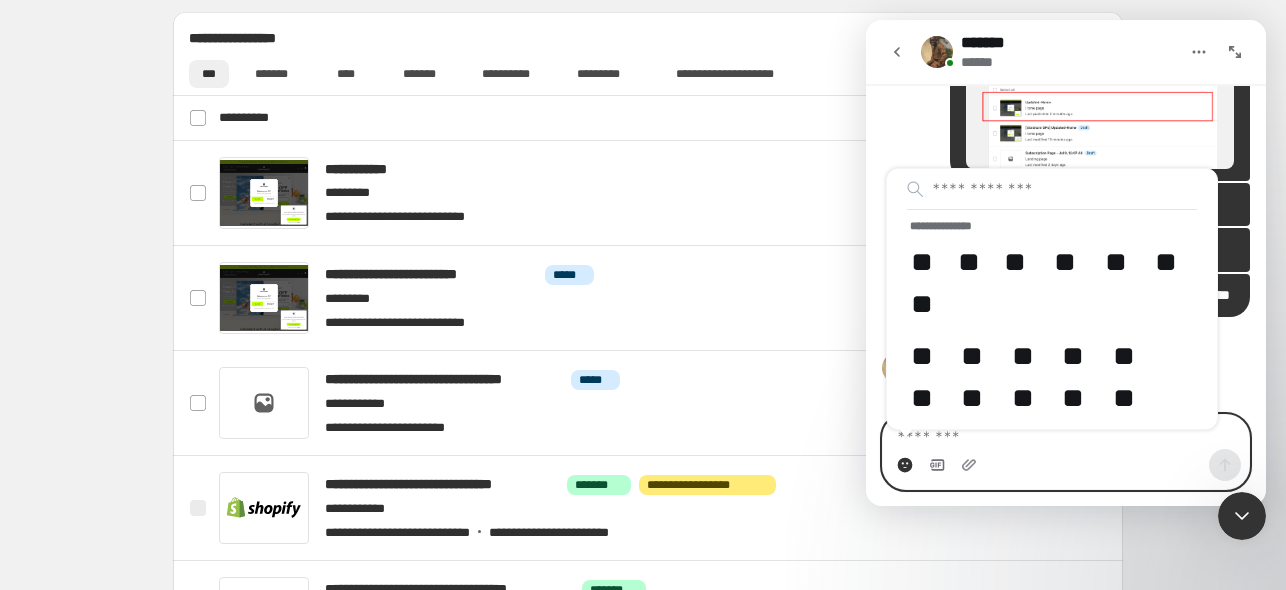 click at bounding box center (1066, 432) 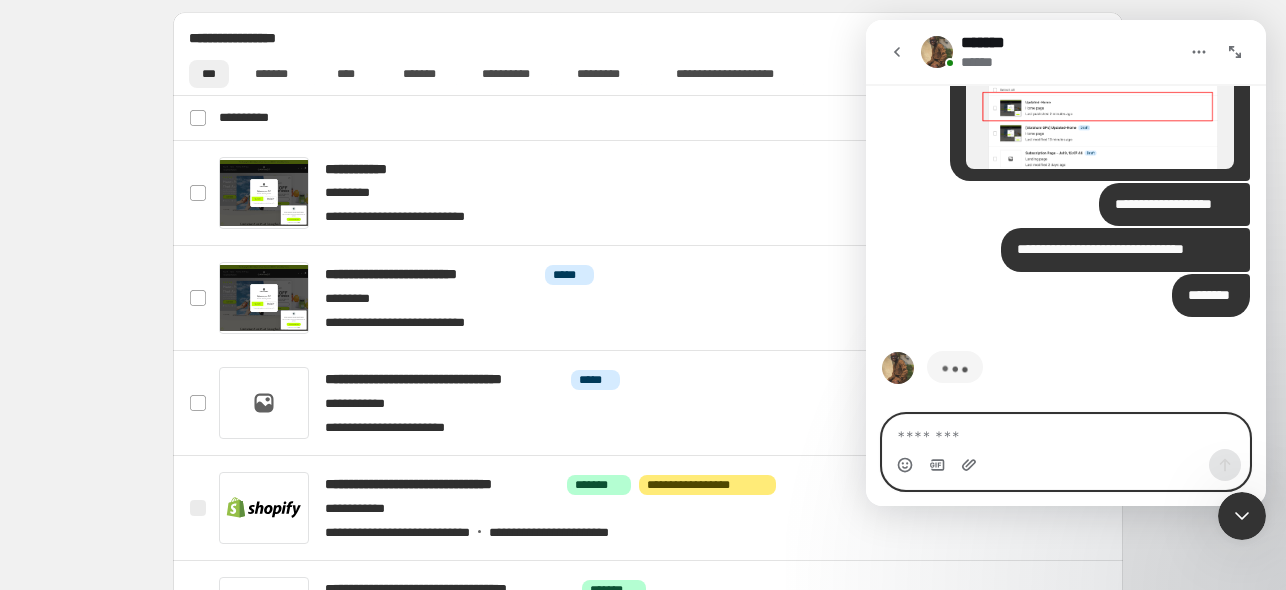 click 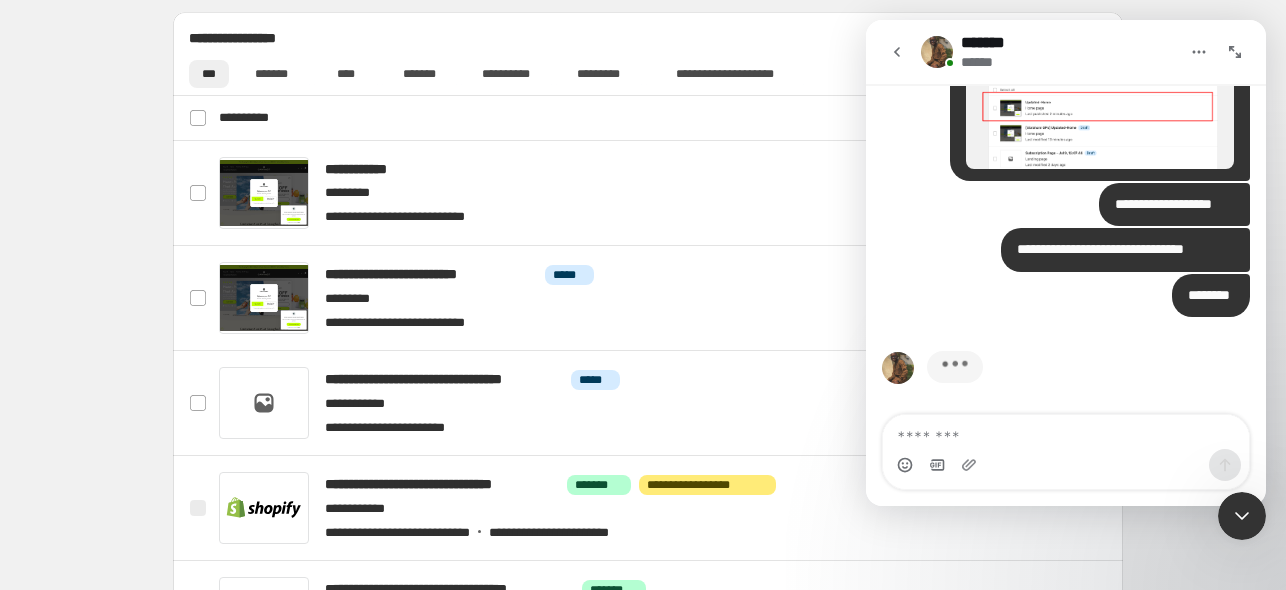 click at bounding box center (955, 367) 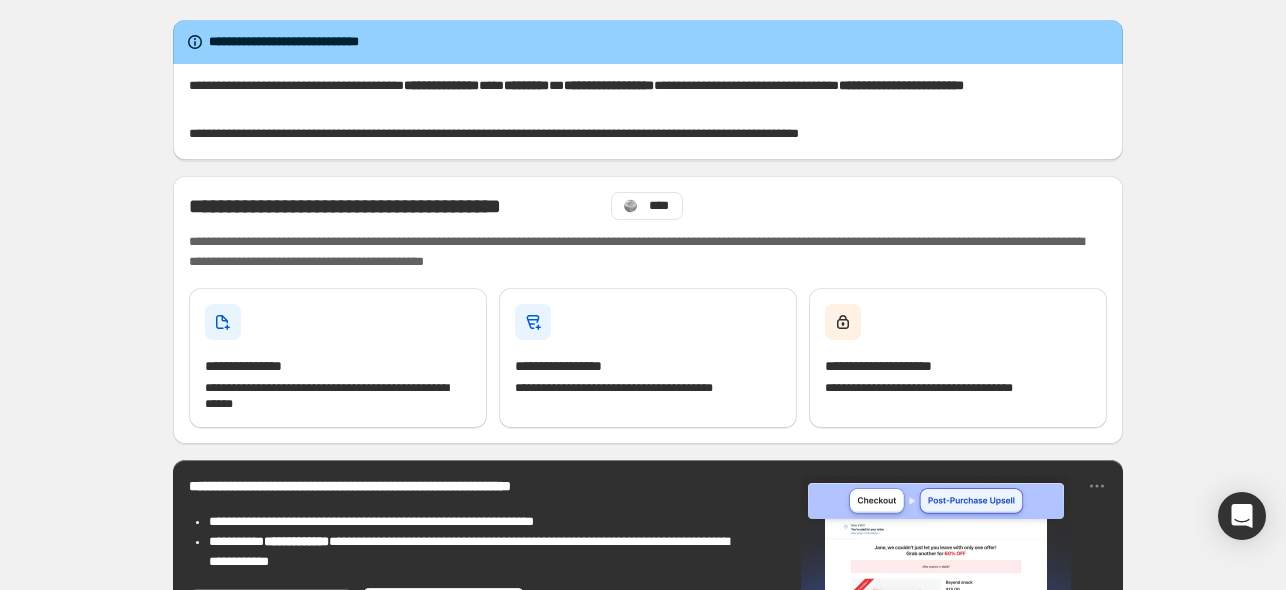 scroll, scrollTop: 0, scrollLeft: 0, axis: both 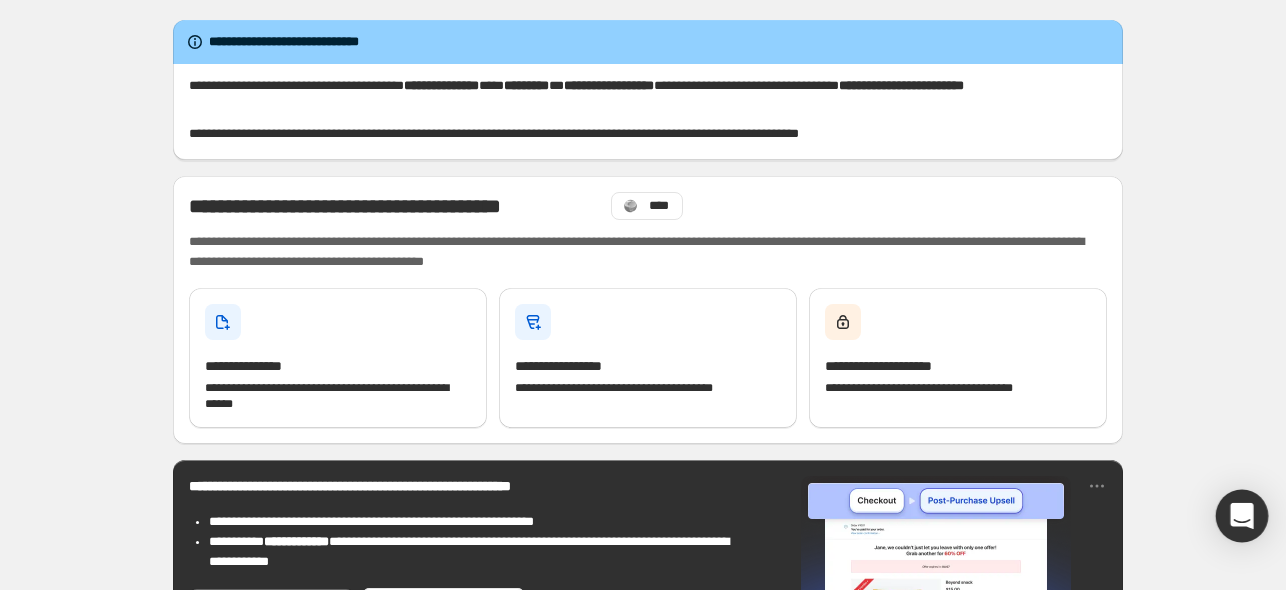 click 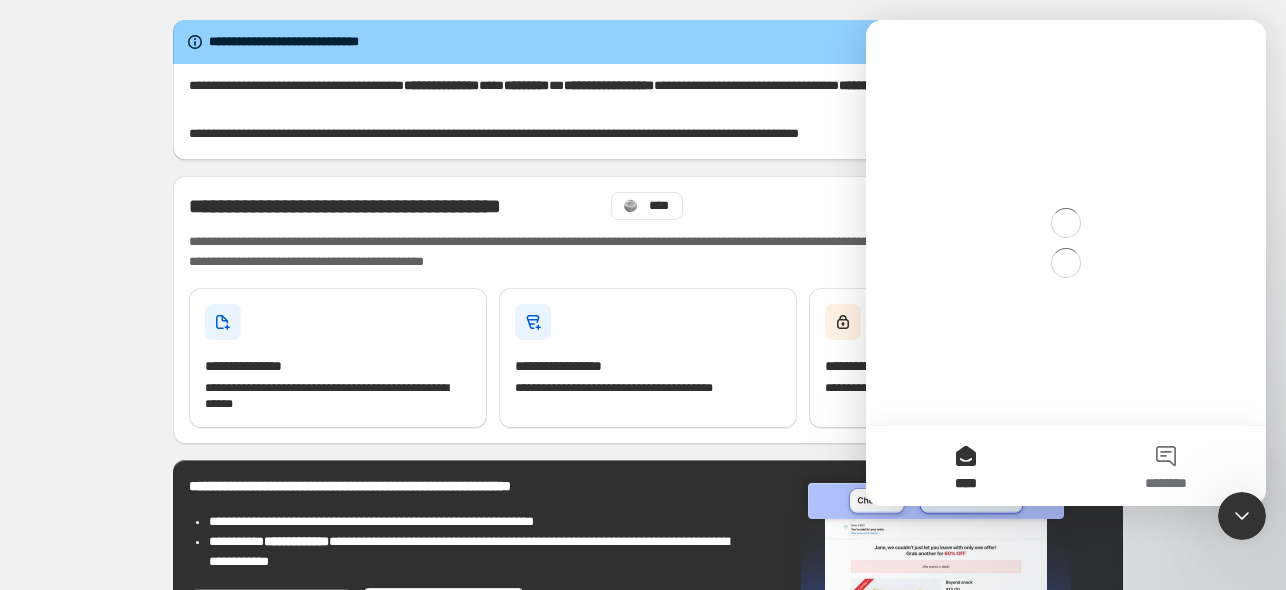 scroll, scrollTop: 0, scrollLeft: 0, axis: both 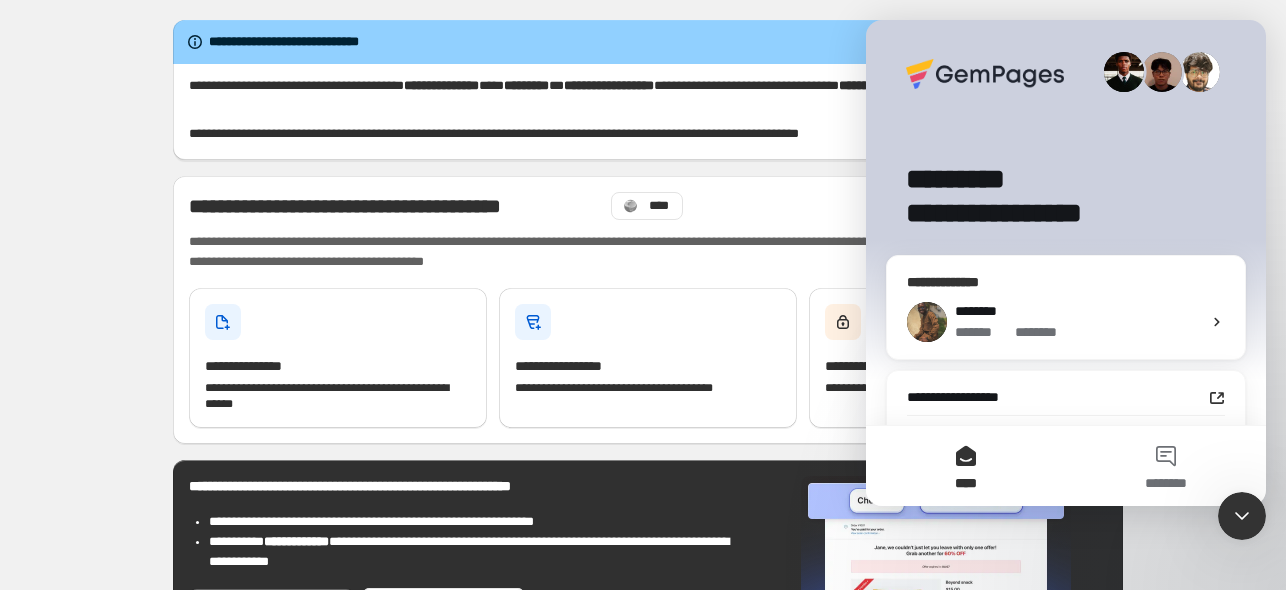 click on "******* * ******" at bounding box center (1078, 332) 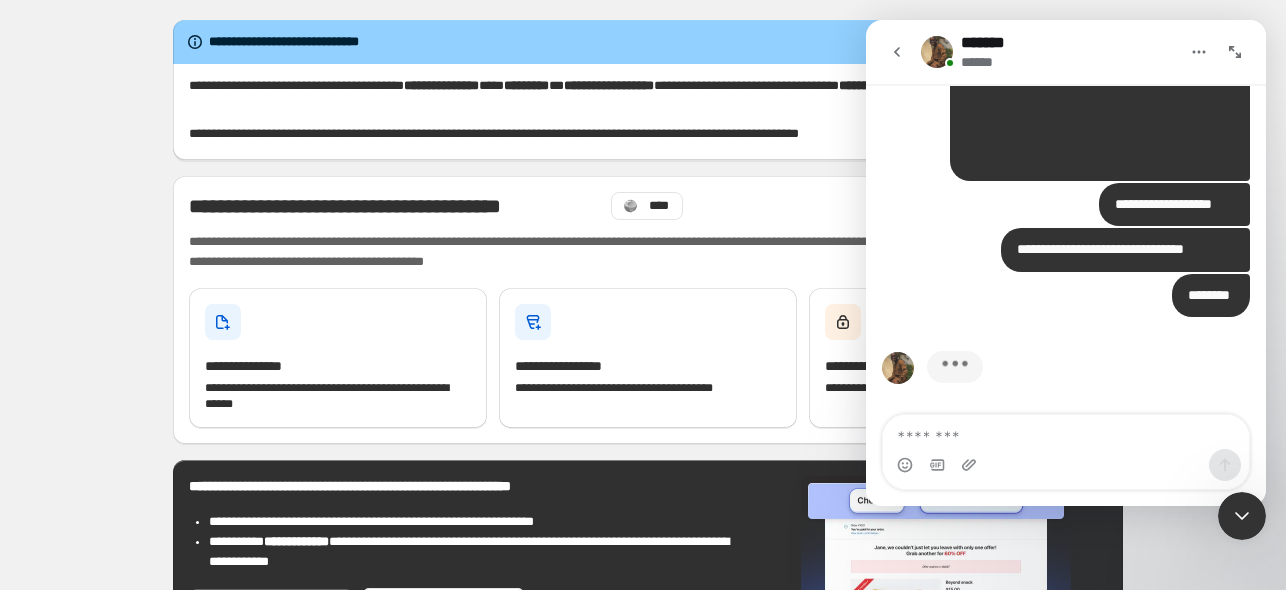 scroll, scrollTop: 2234, scrollLeft: 0, axis: vertical 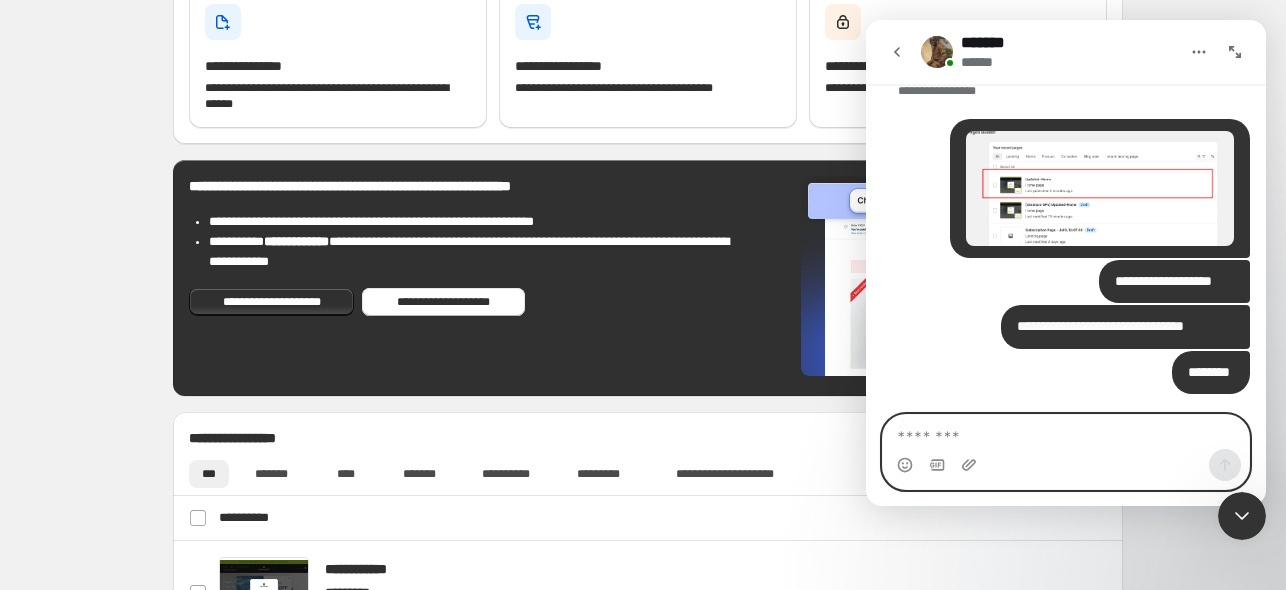 click at bounding box center [1066, 432] 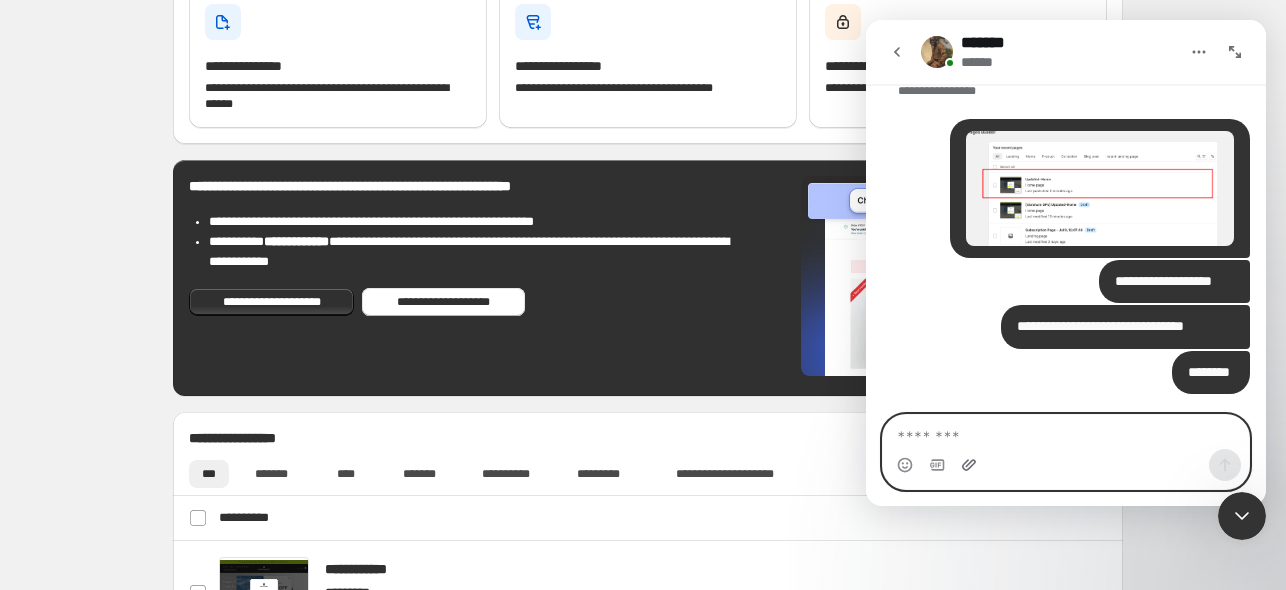 click 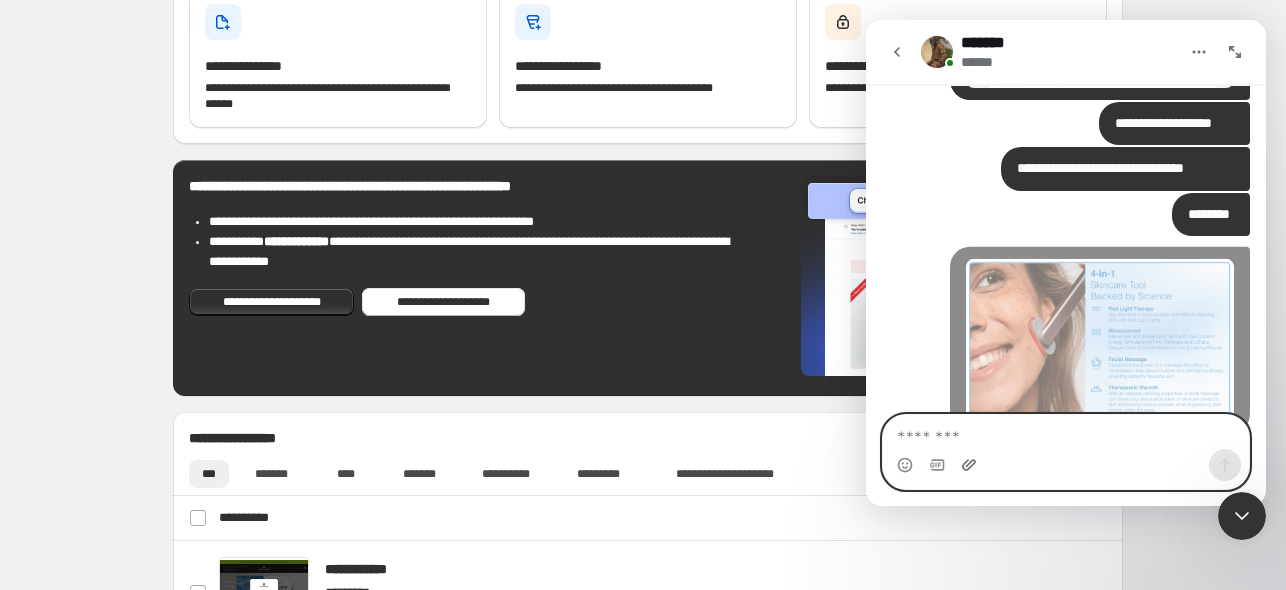 scroll, scrollTop: 2345, scrollLeft: 0, axis: vertical 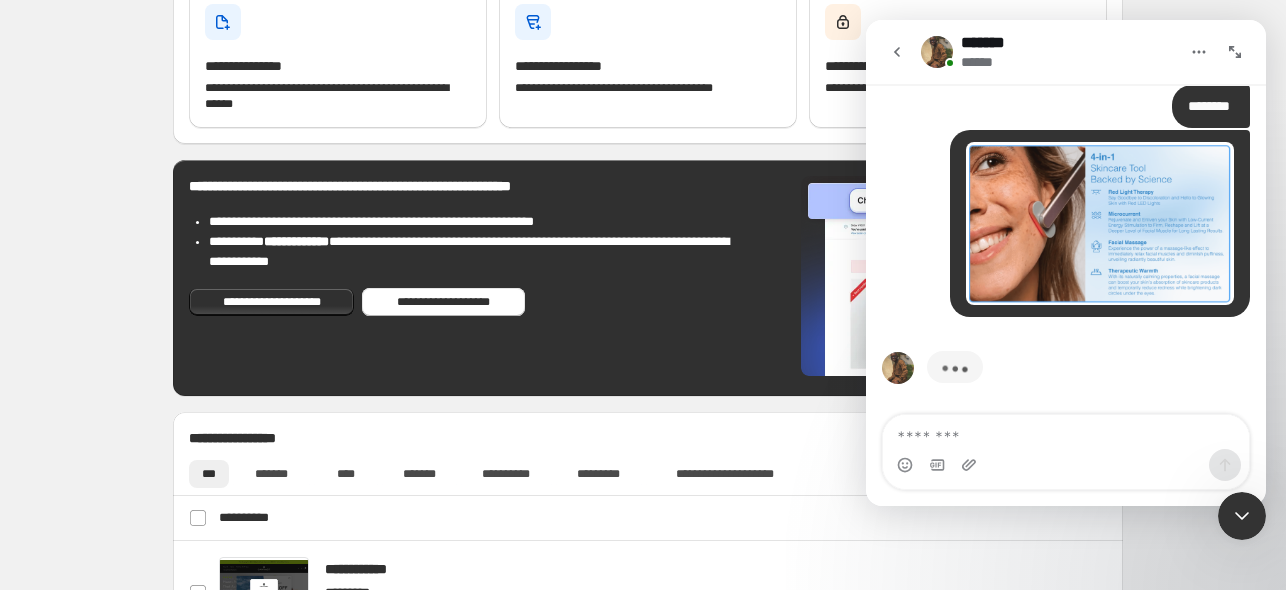 drag, startPoint x: 1043, startPoint y: 265, endPoint x: 1142, endPoint y: 368, distance: 142.86357 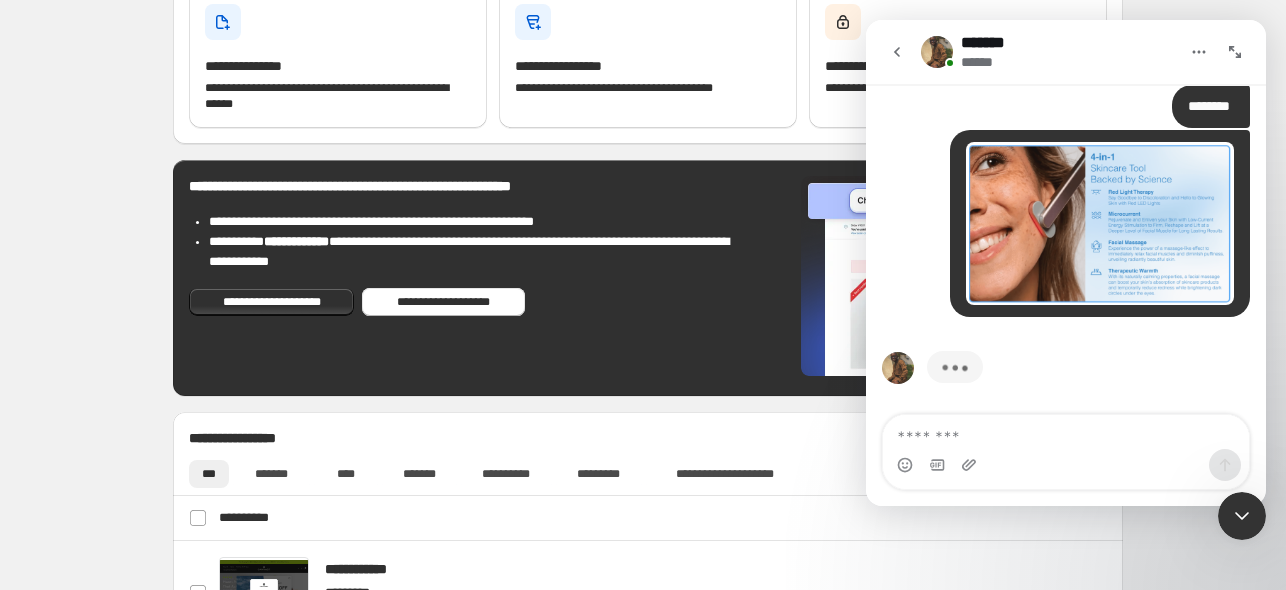 click on "******" at bounding box center [1066, 379] 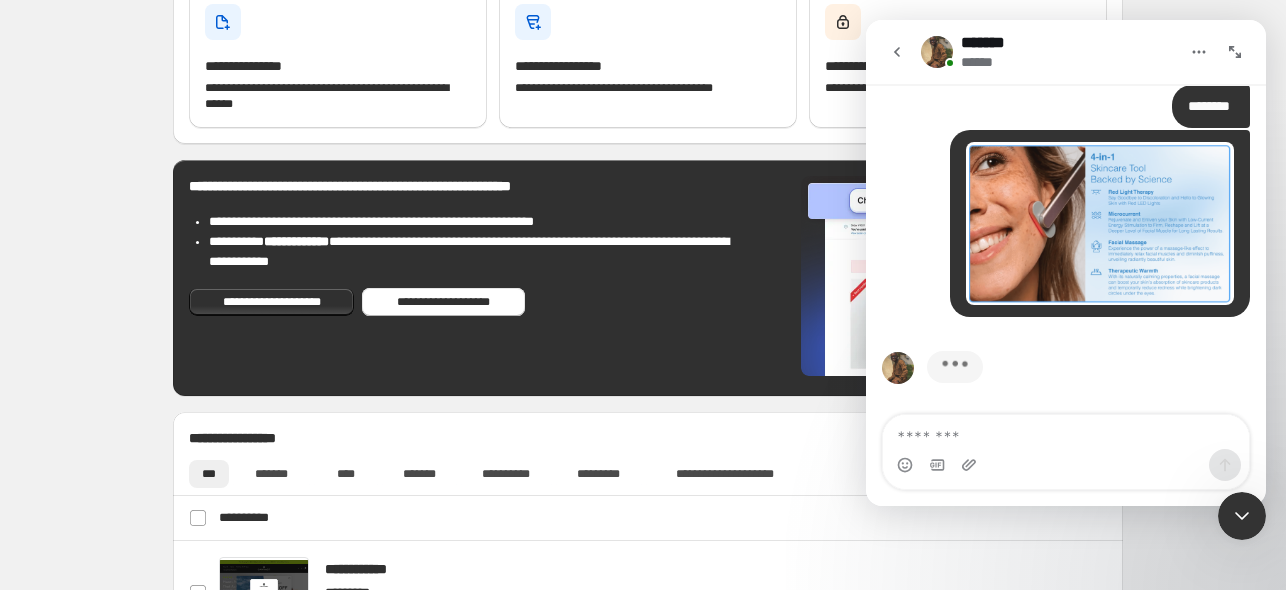 click on "******" at bounding box center [1066, 379] 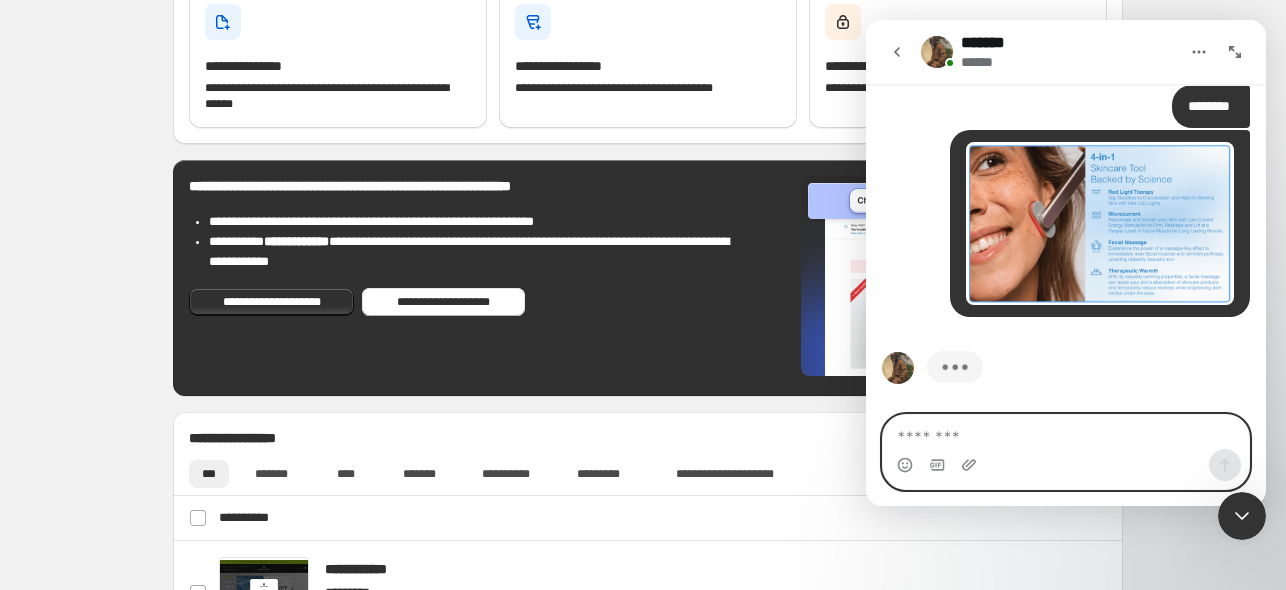 click at bounding box center [1066, 432] 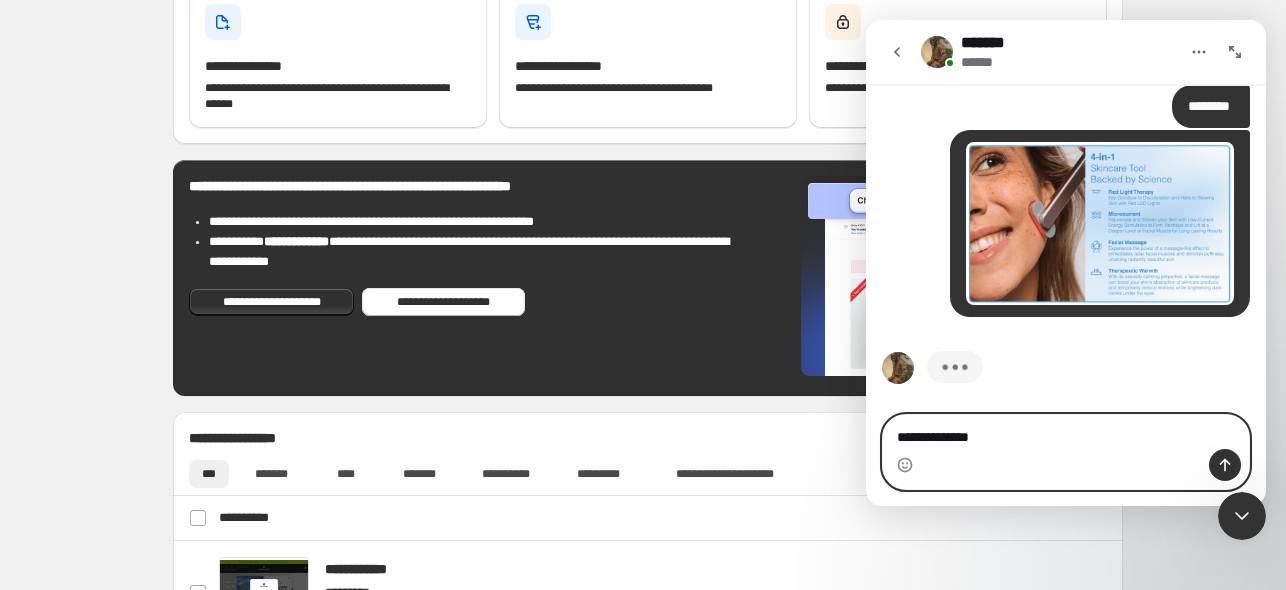 type on "**********" 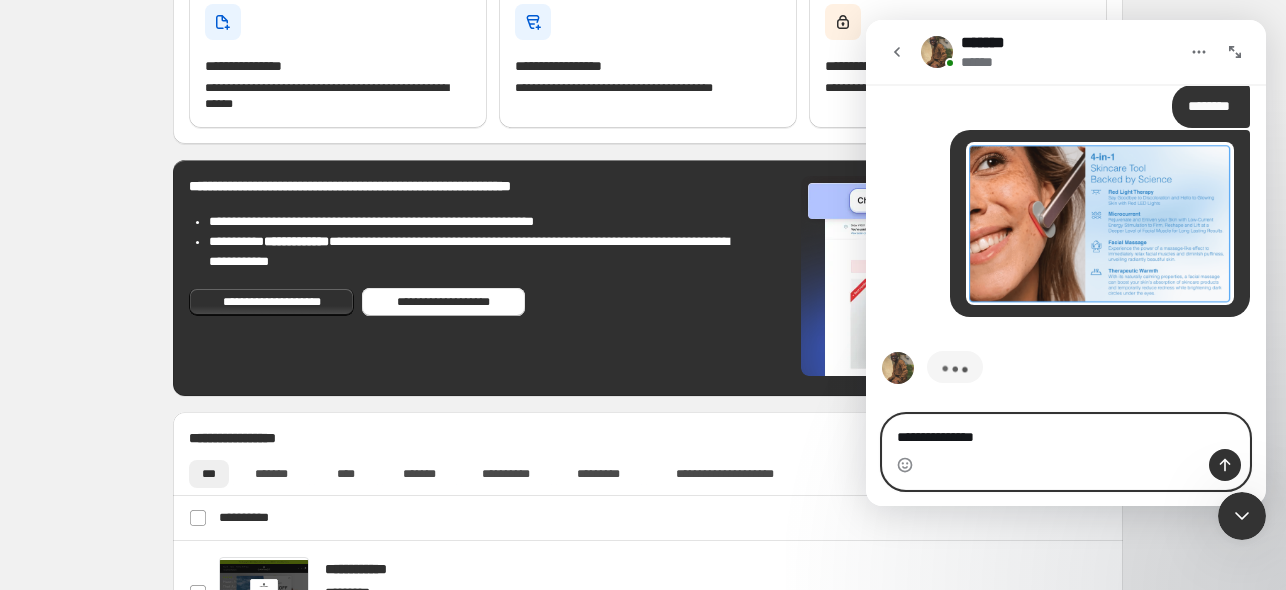 type 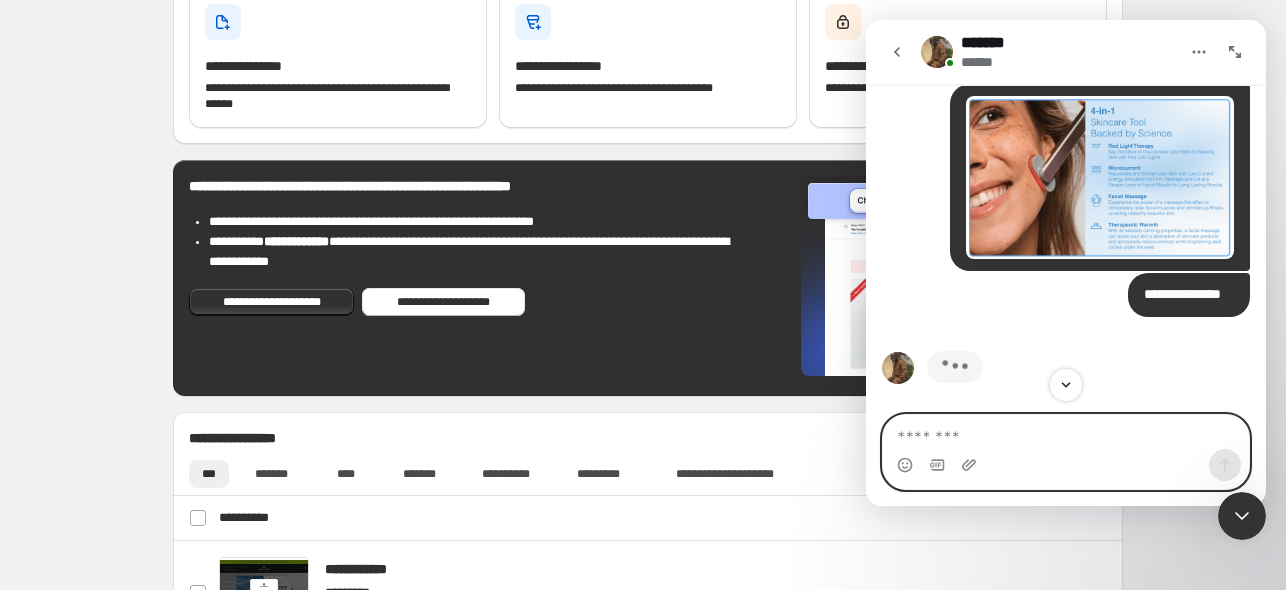 scroll, scrollTop: 2468, scrollLeft: 0, axis: vertical 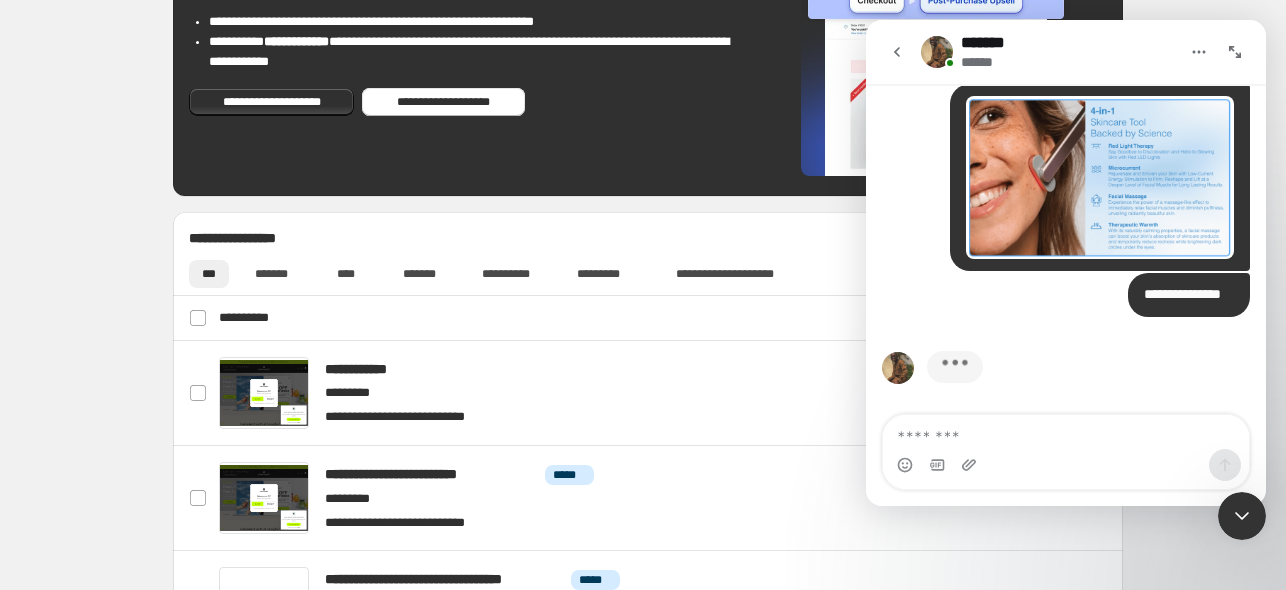 click at bounding box center (955, 366) 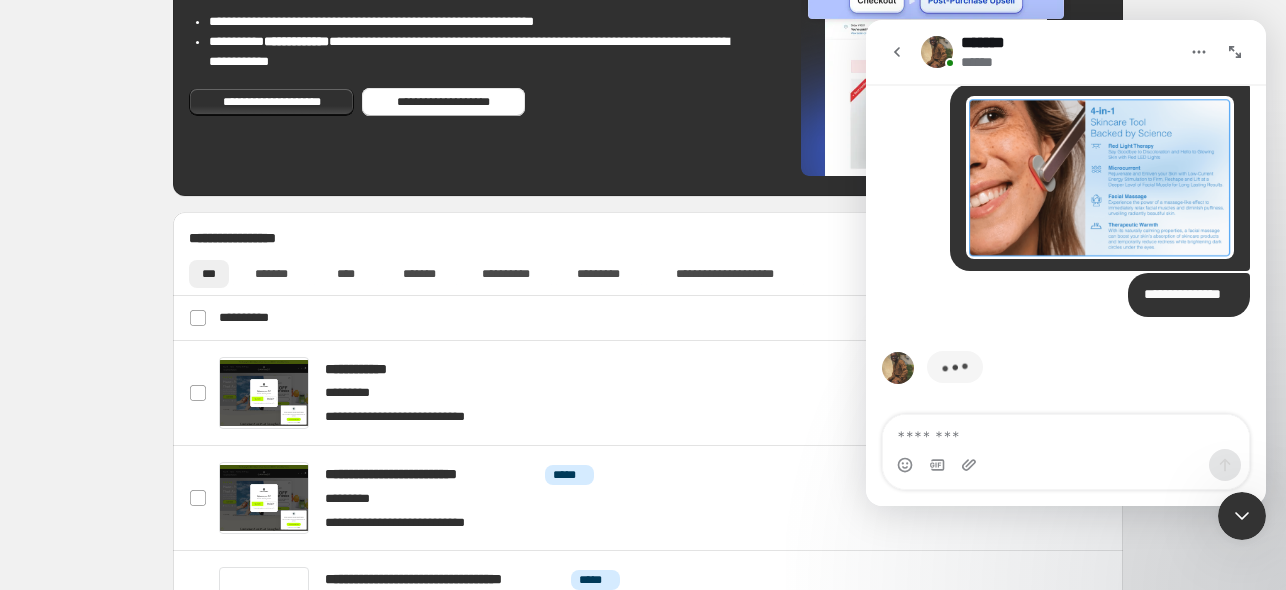 click at bounding box center (955, 366) 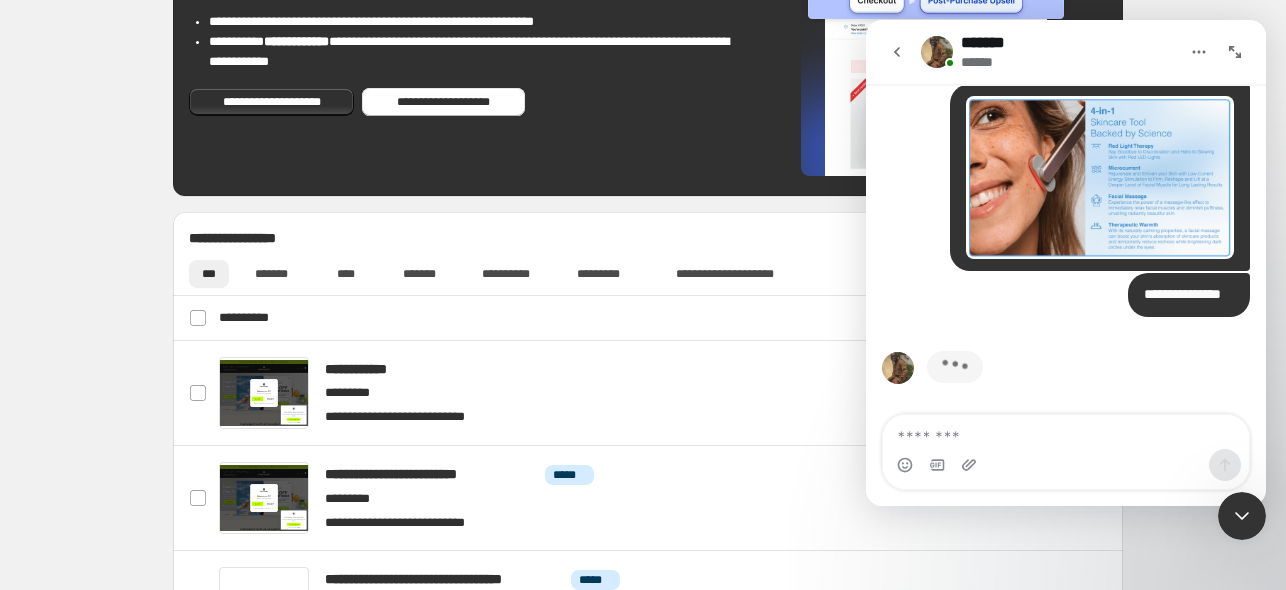 click at bounding box center [955, 366] 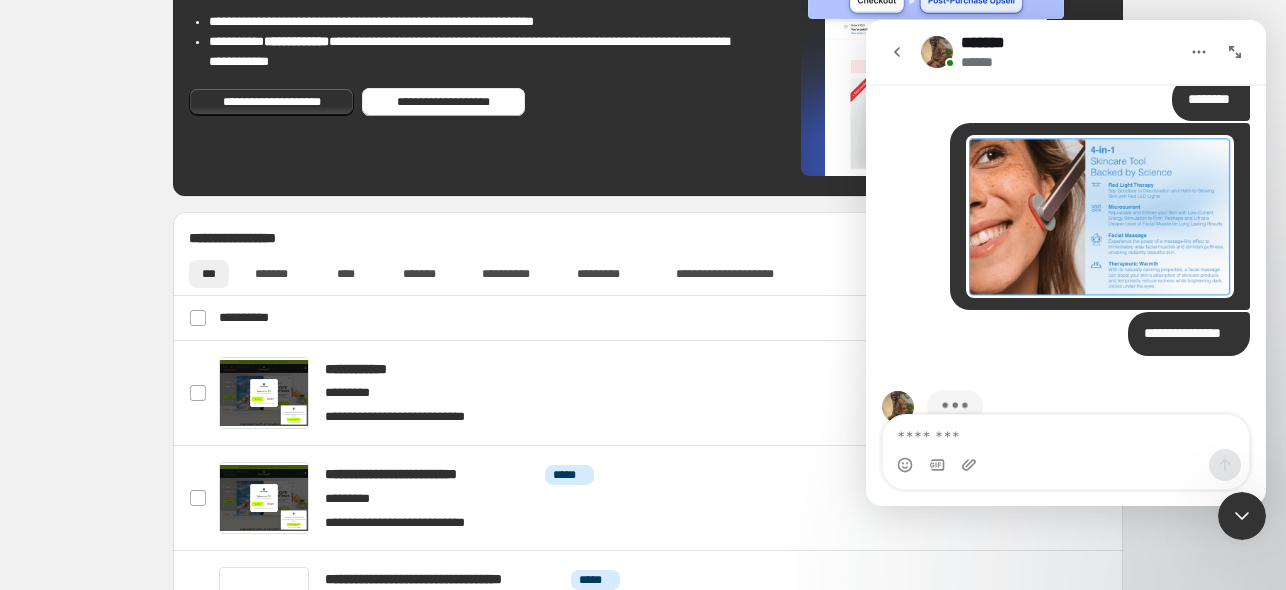 scroll, scrollTop: 2468, scrollLeft: 0, axis: vertical 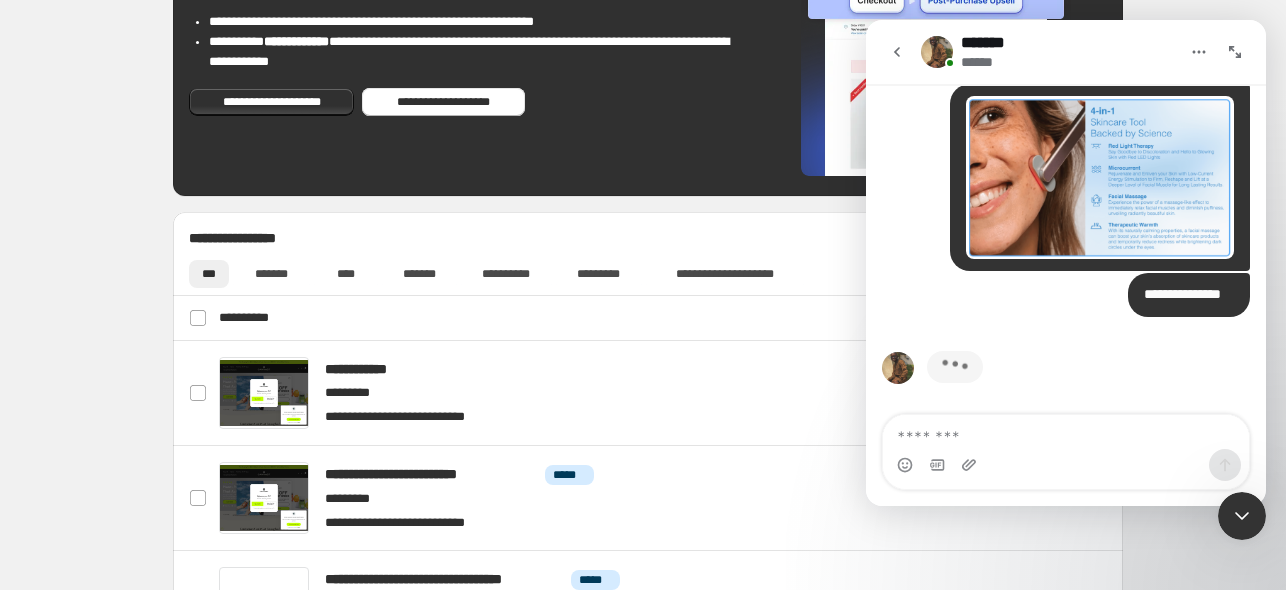 click on "**********" at bounding box center (648, 232) 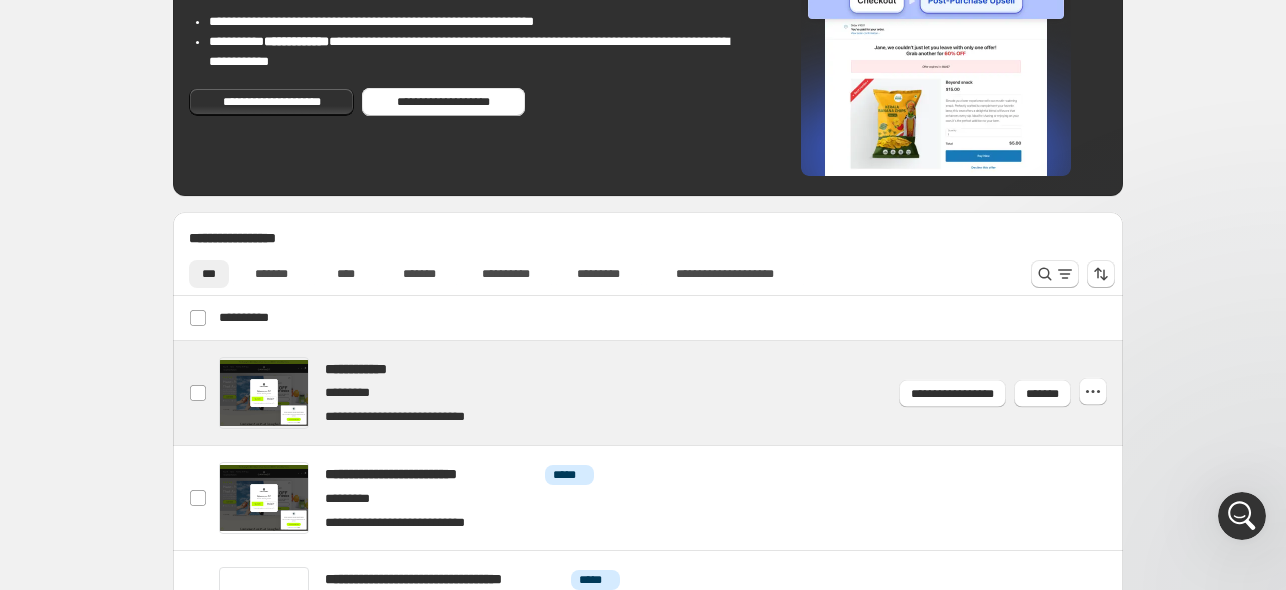 scroll, scrollTop: 0, scrollLeft: 0, axis: both 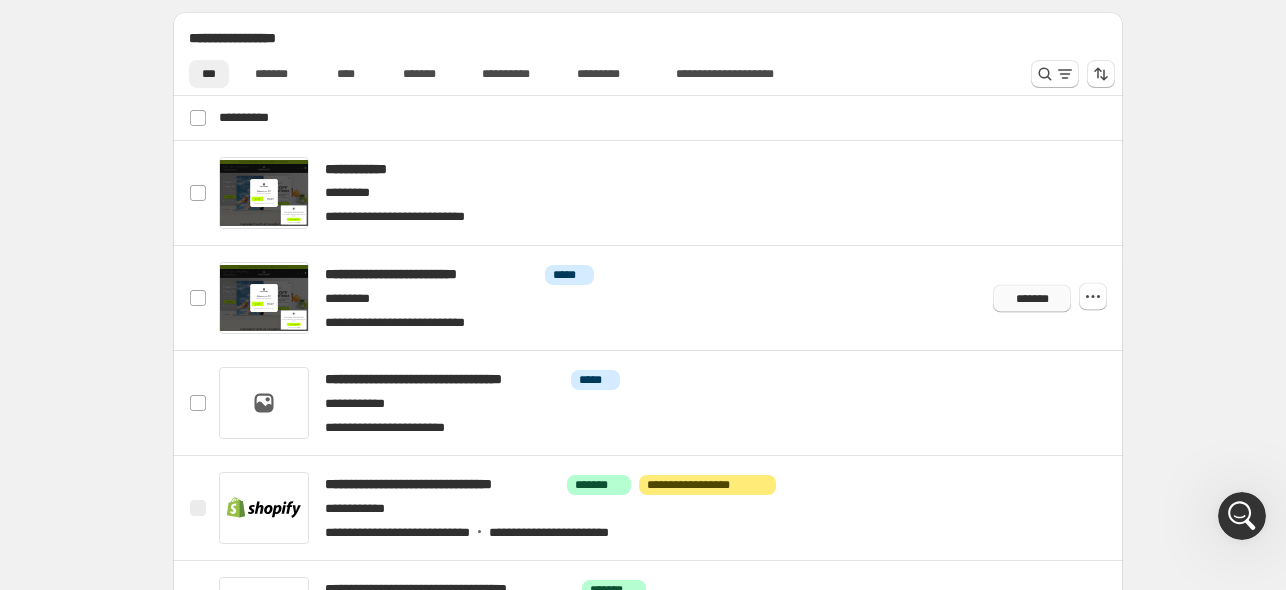 click on "*******" at bounding box center [1032, 298] 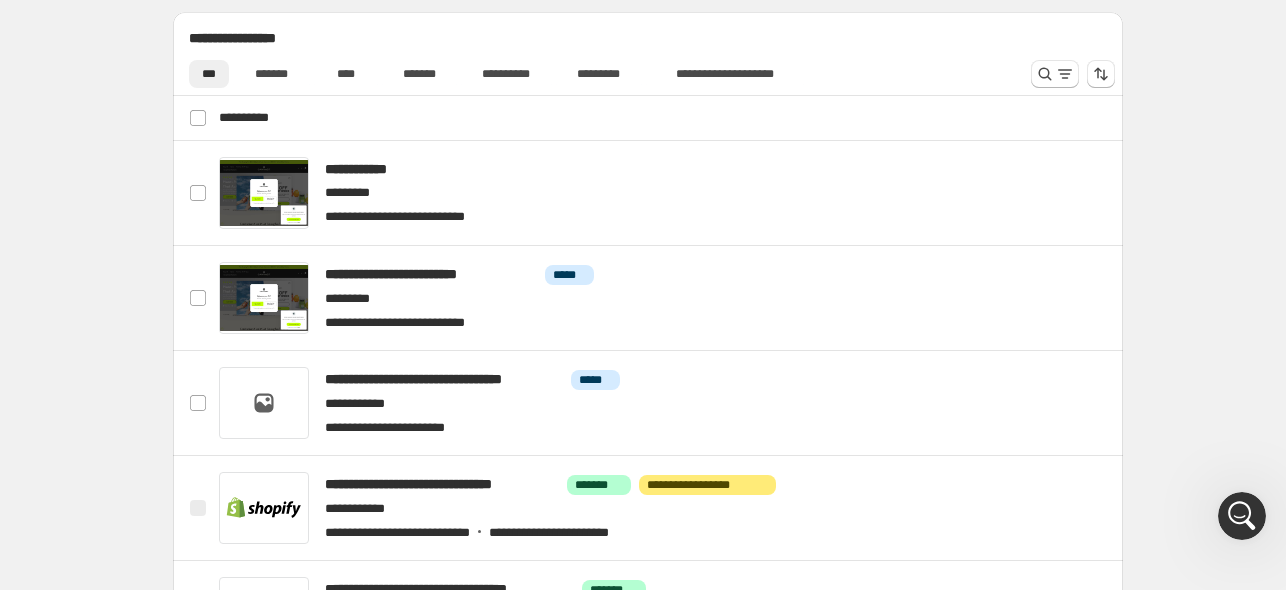click 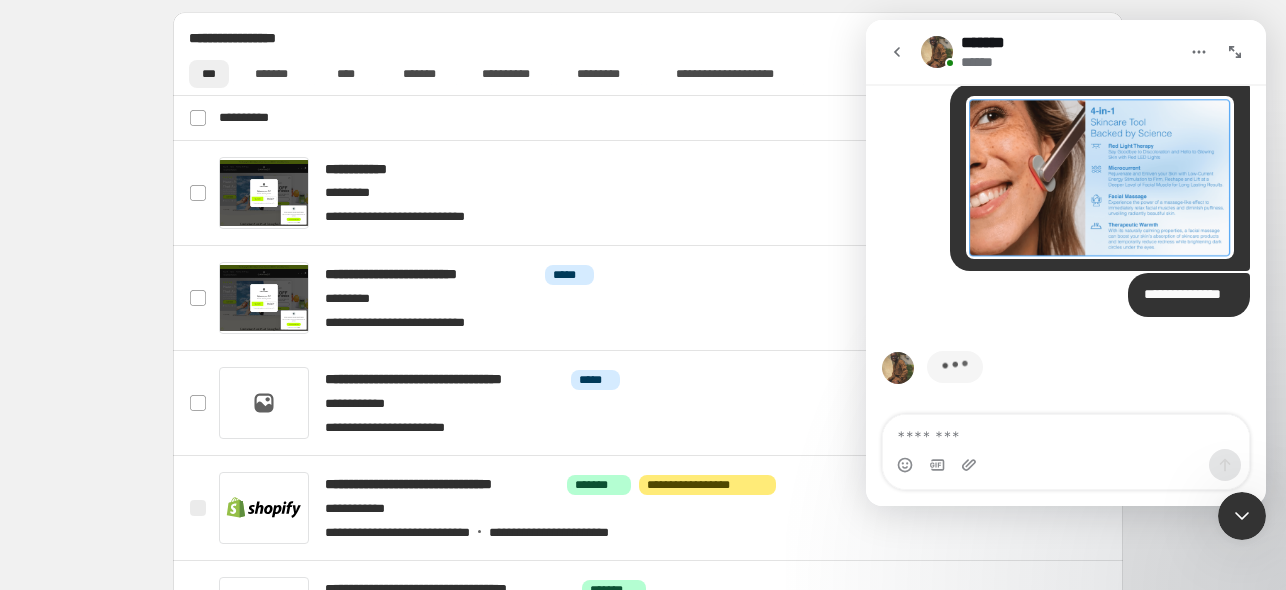 scroll, scrollTop: 2468, scrollLeft: 0, axis: vertical 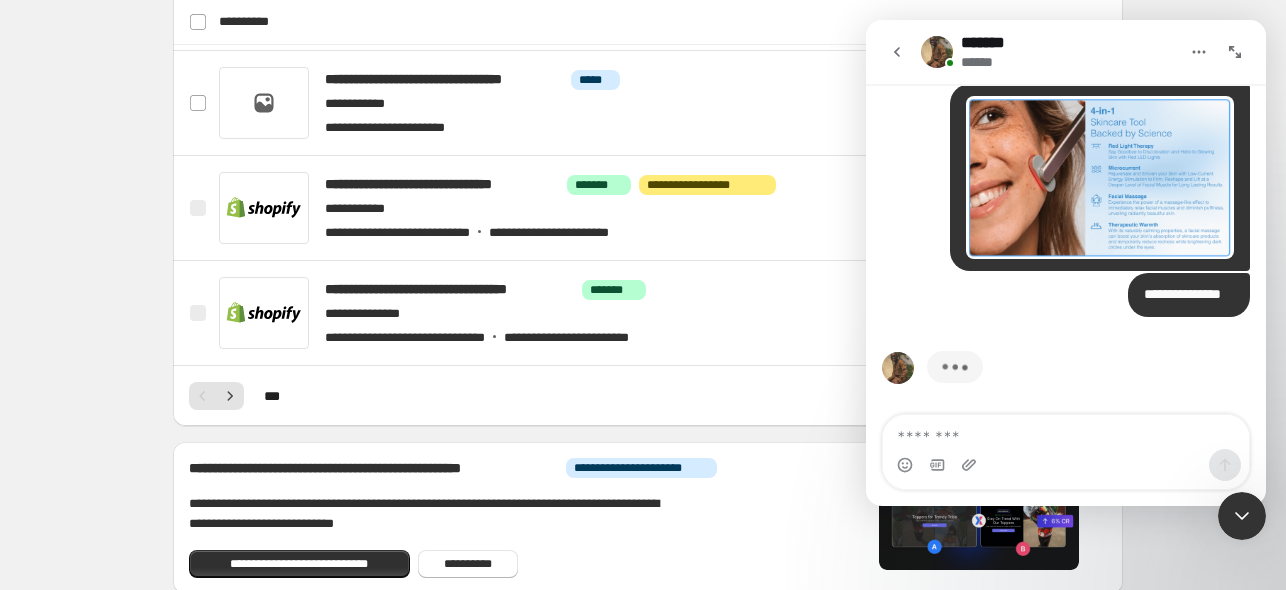 click at bounding box center (1066, 432) 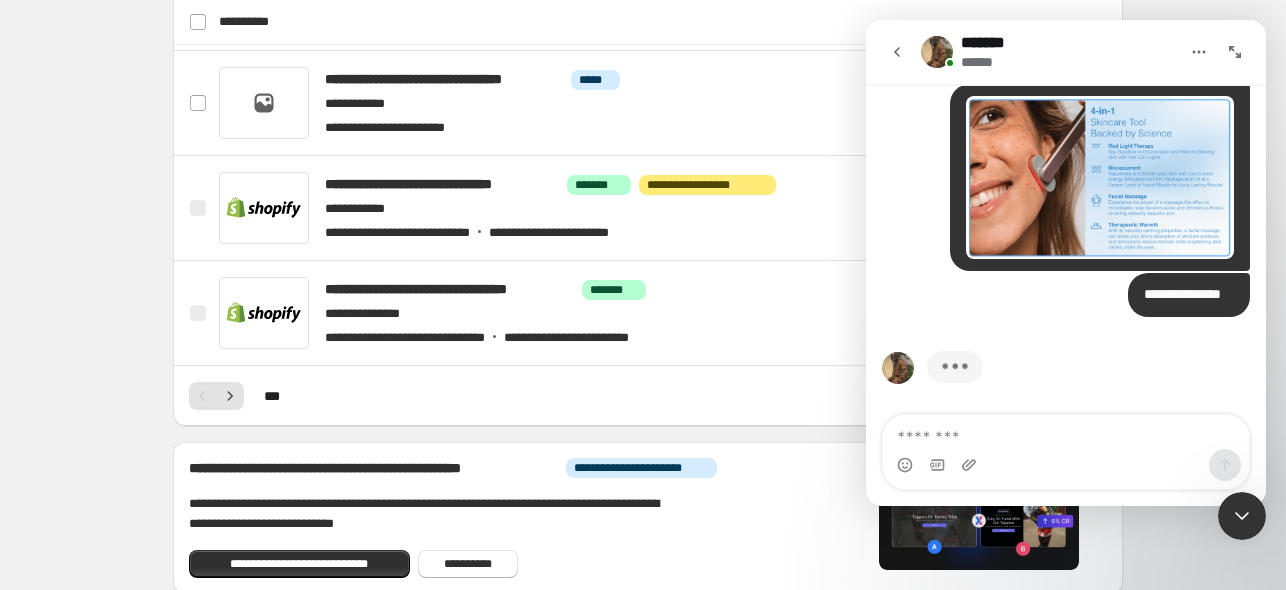 drag, startPoint x: 968, startPoint y: 444, endPoint x: 1034, endPoint y: 435, distance: 66.61081 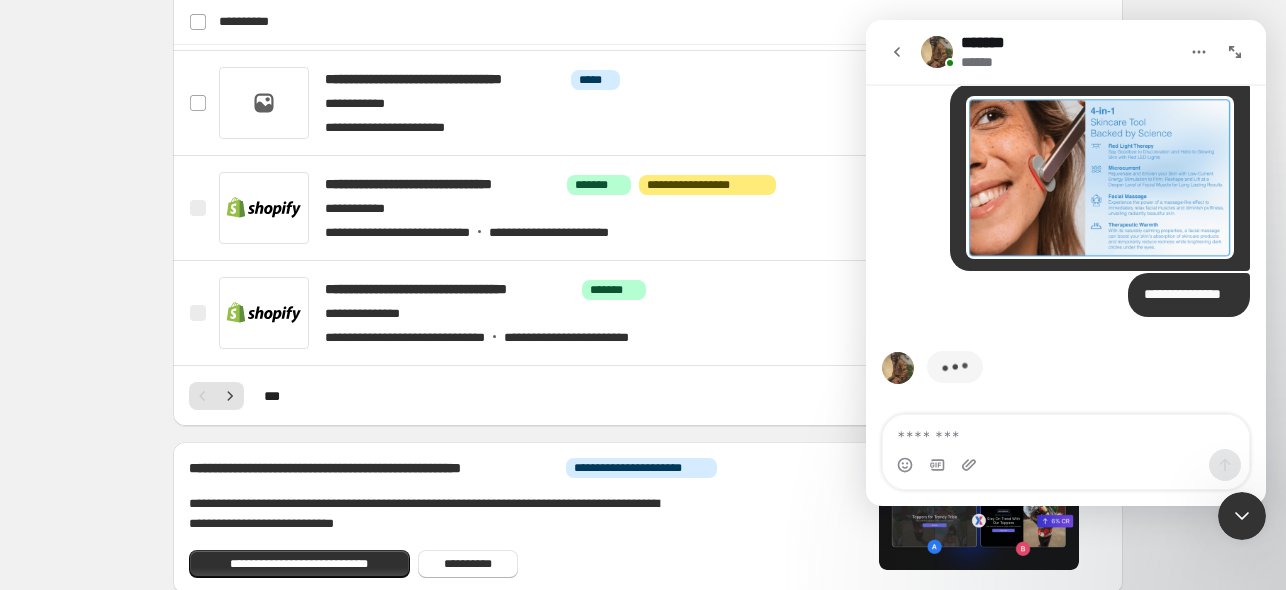 click at bounding box center [1066, 432] 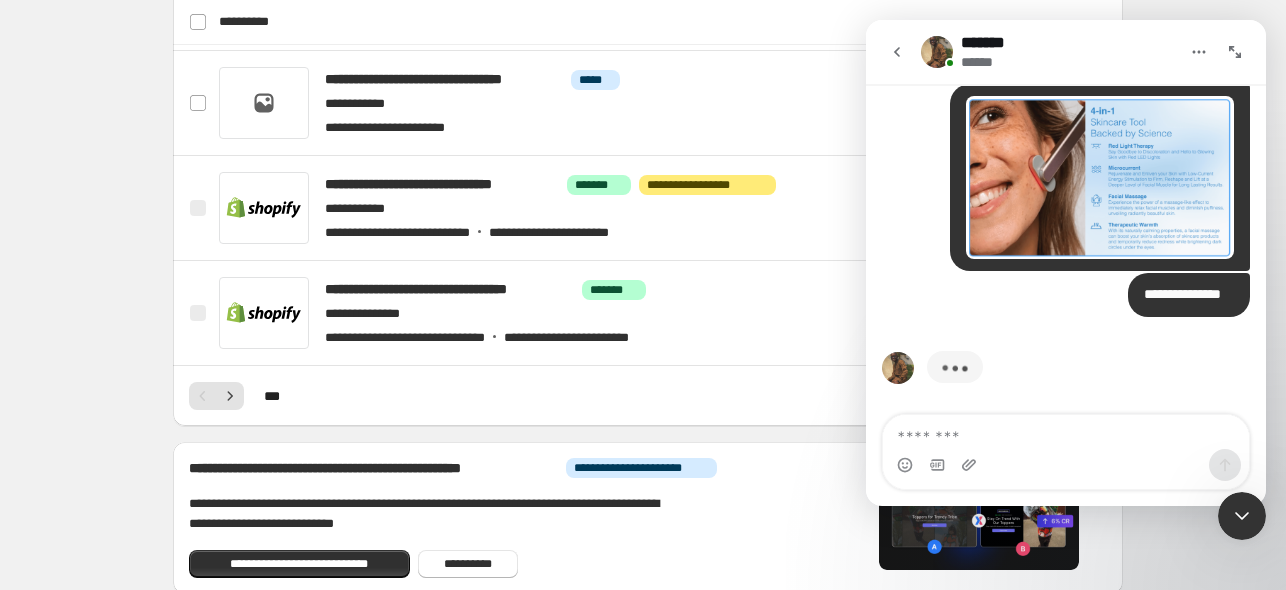 click at bounding box center (1066, 432) 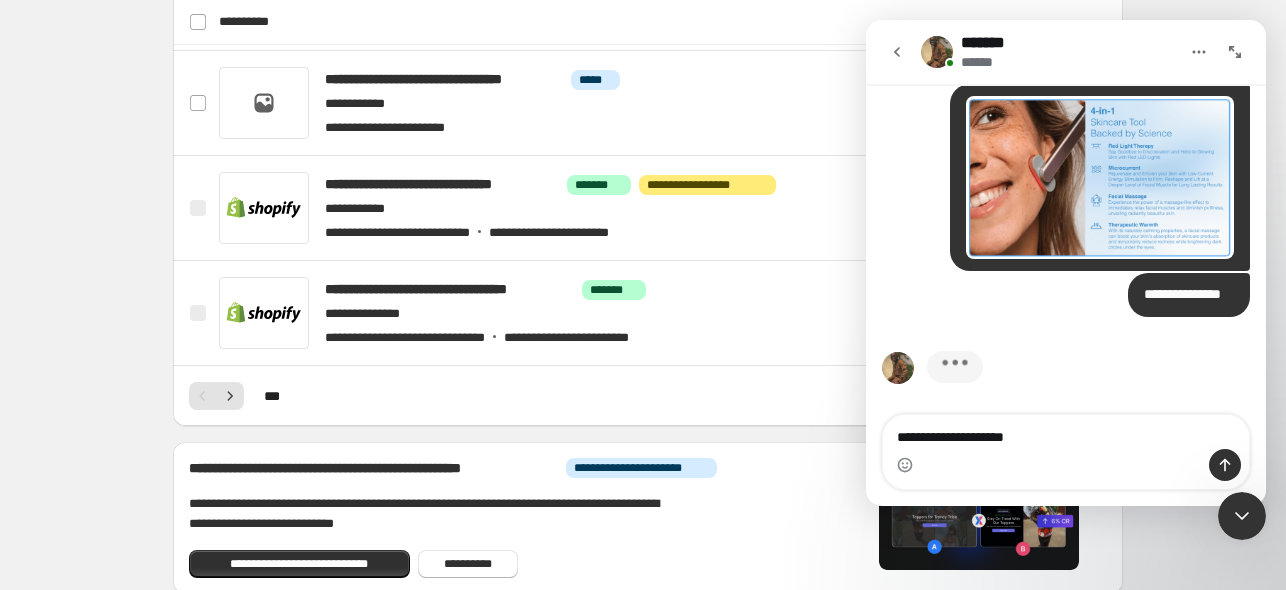 type on "**********" 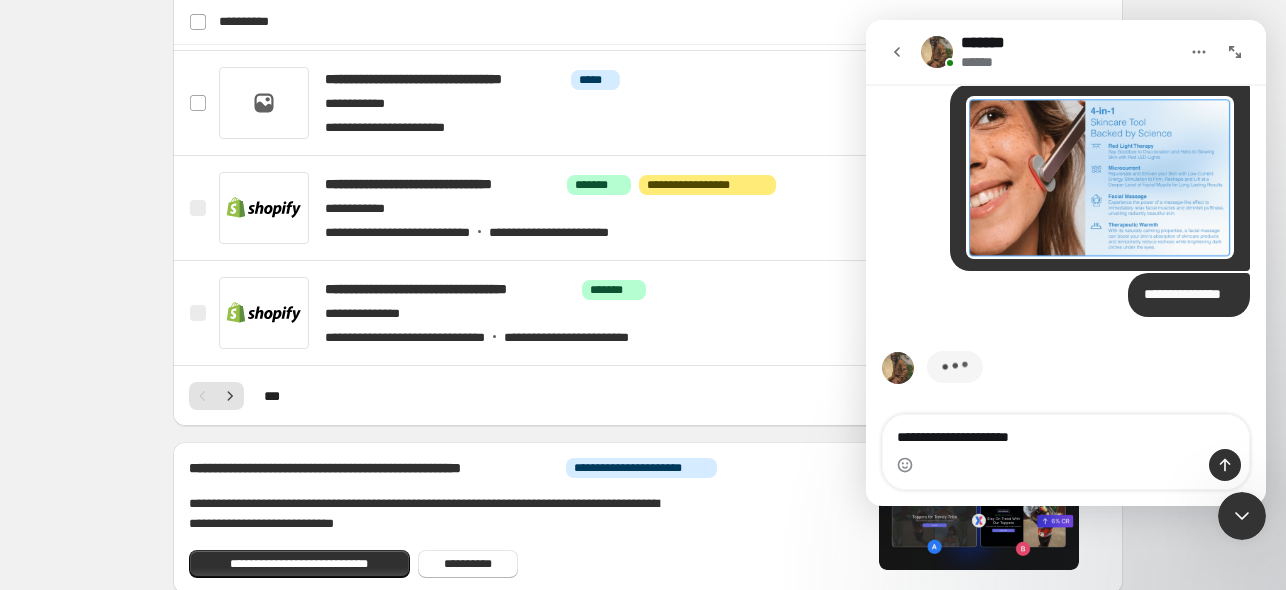type 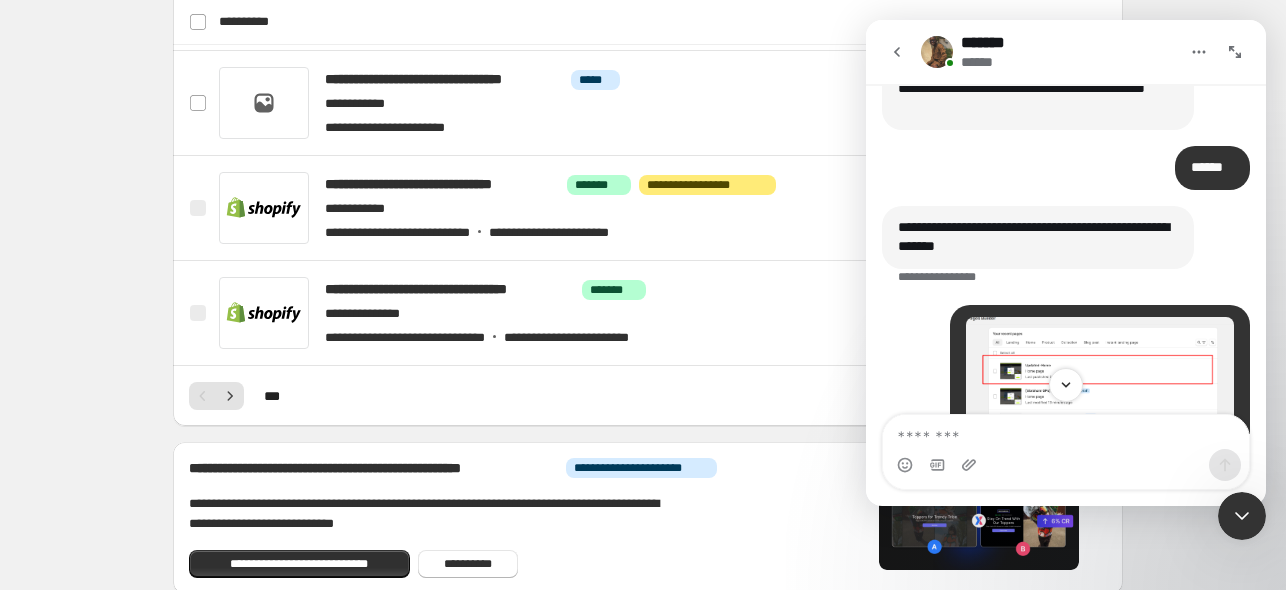 scroll, scrollTop: 1813, scrollLeft: 0, axis: vertical 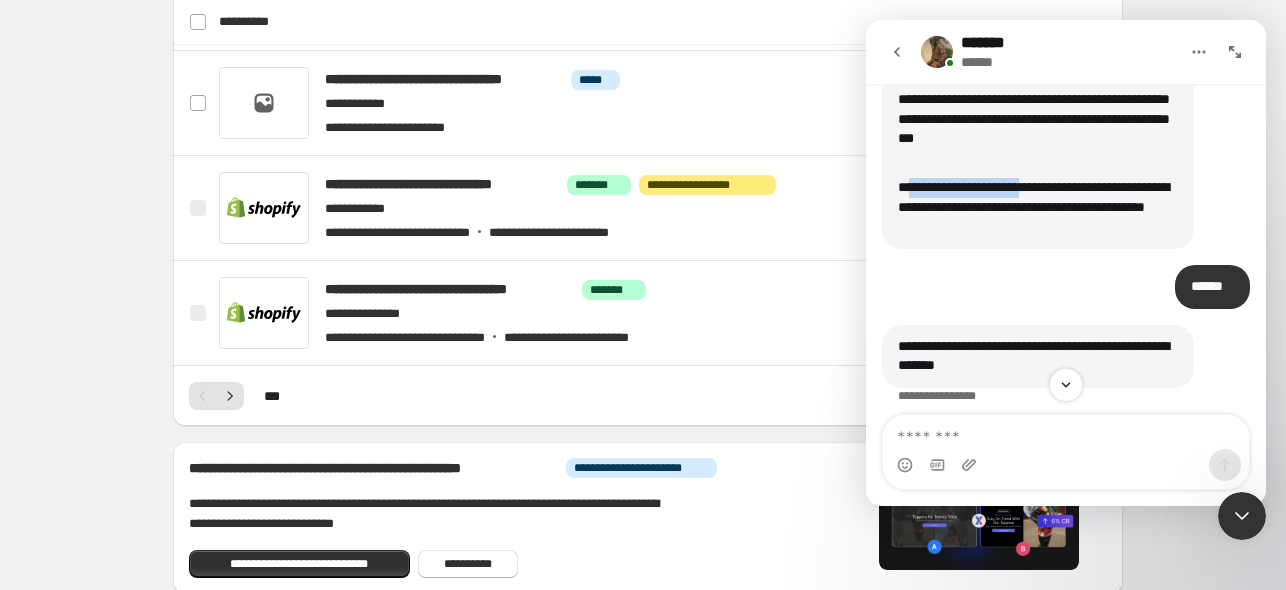 drag, startPoint x: 914, startPoint y: 232, endPoint x: 1040, endPoint y: 244, distance: 126.57014 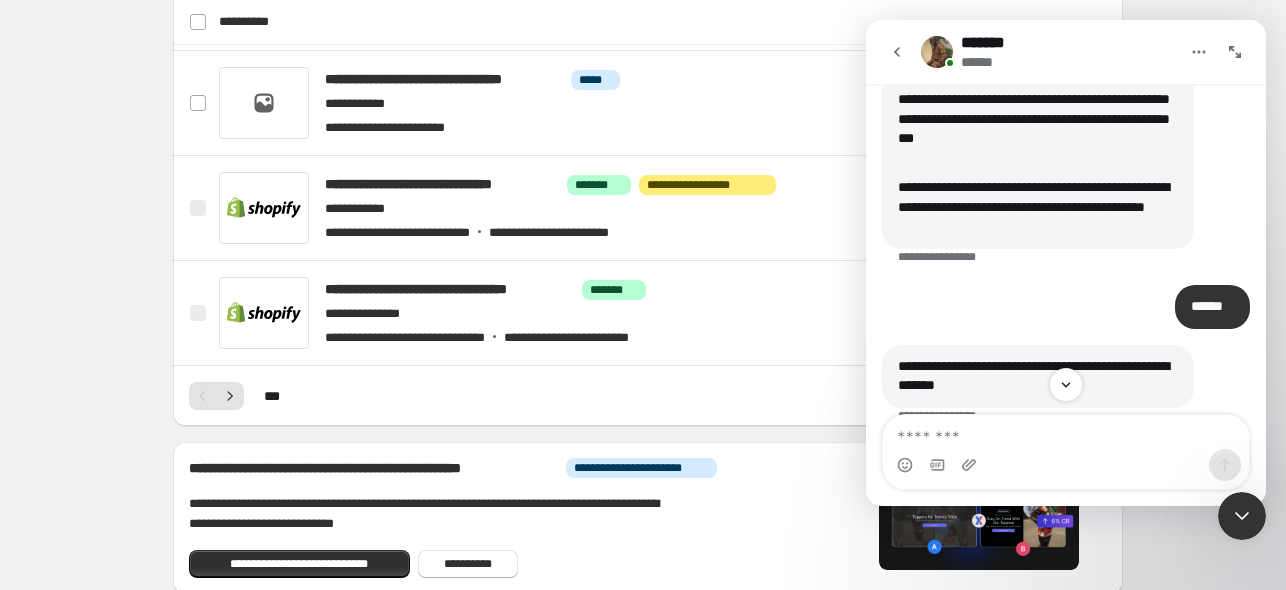 click on "[FIRST] [LAST] [STREET] [CITY] [STATE] [ZIP] [COUNTRY] [PHONE] [EMAIL] [BIRTHDATE] [CREDITCARD]" at bounding box center [1038, 120] 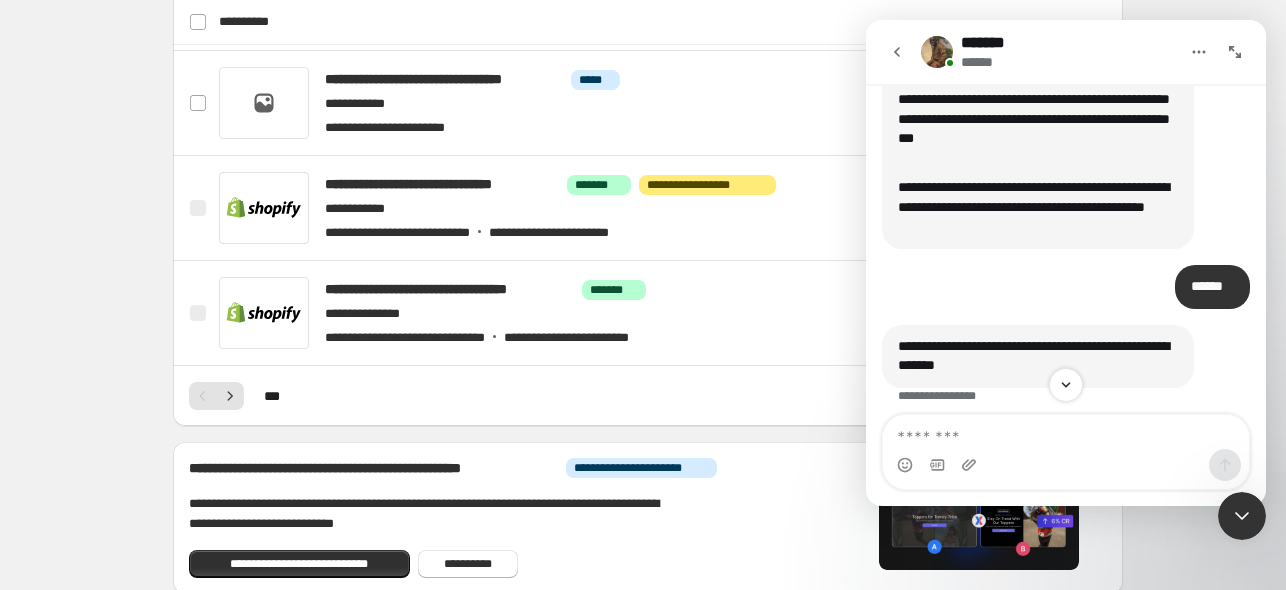 click on "**********" at bounding box center [1038, 207] 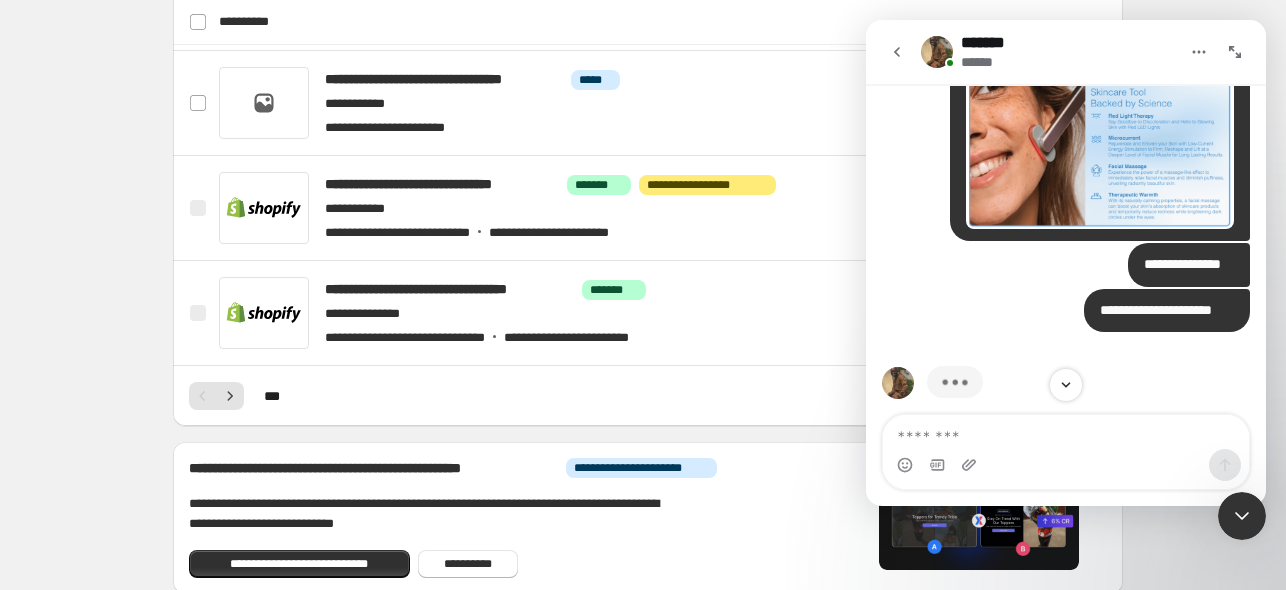 scroll, scrollTop: 2533, scrollLeft: 0, axis: vertical 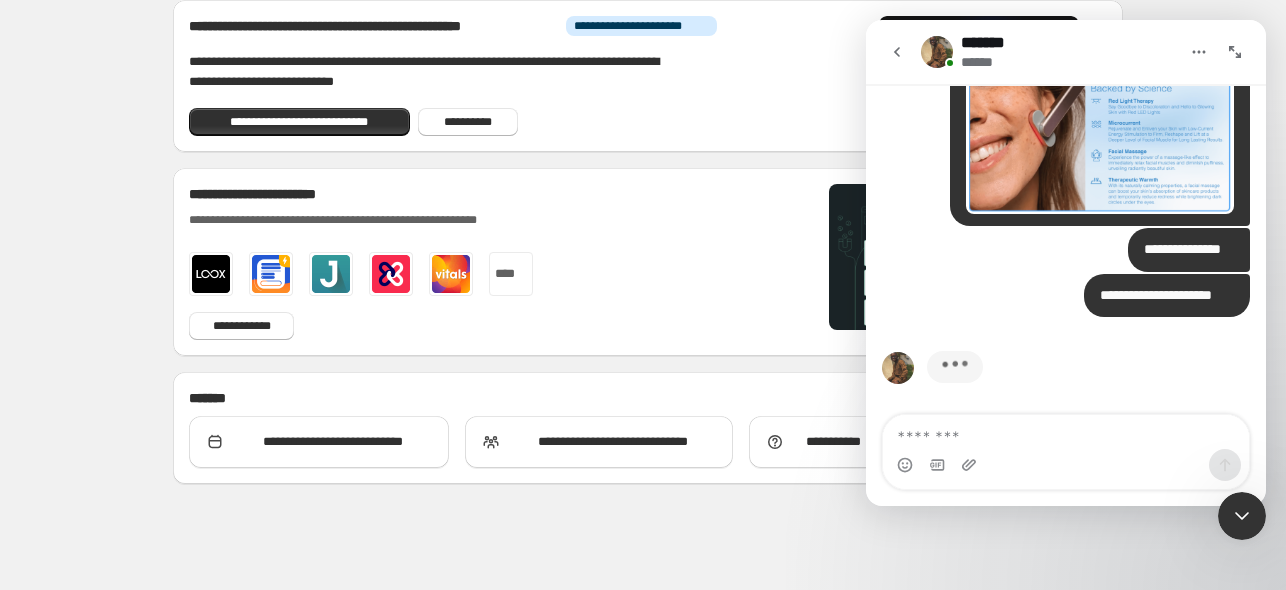 click on "[FIRST] [LAST] [PHONE] [EMAIL]" at bounding box center (648, 262) 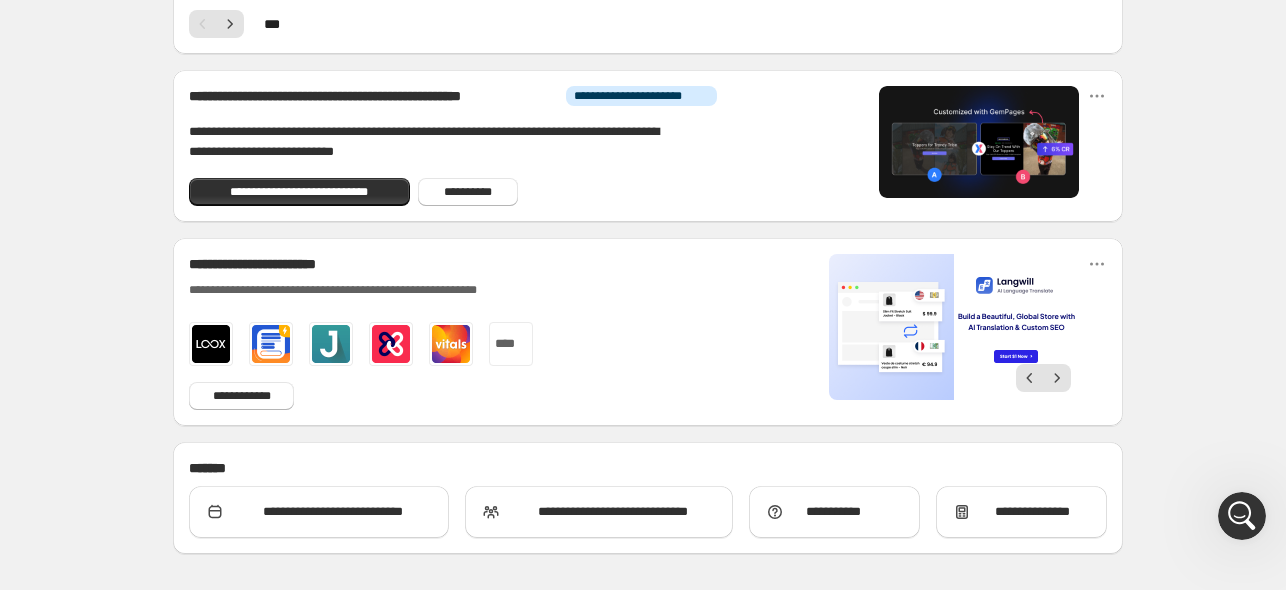 scroll, scrollTop: 1342, scrollLeft: 0, axis: vertical 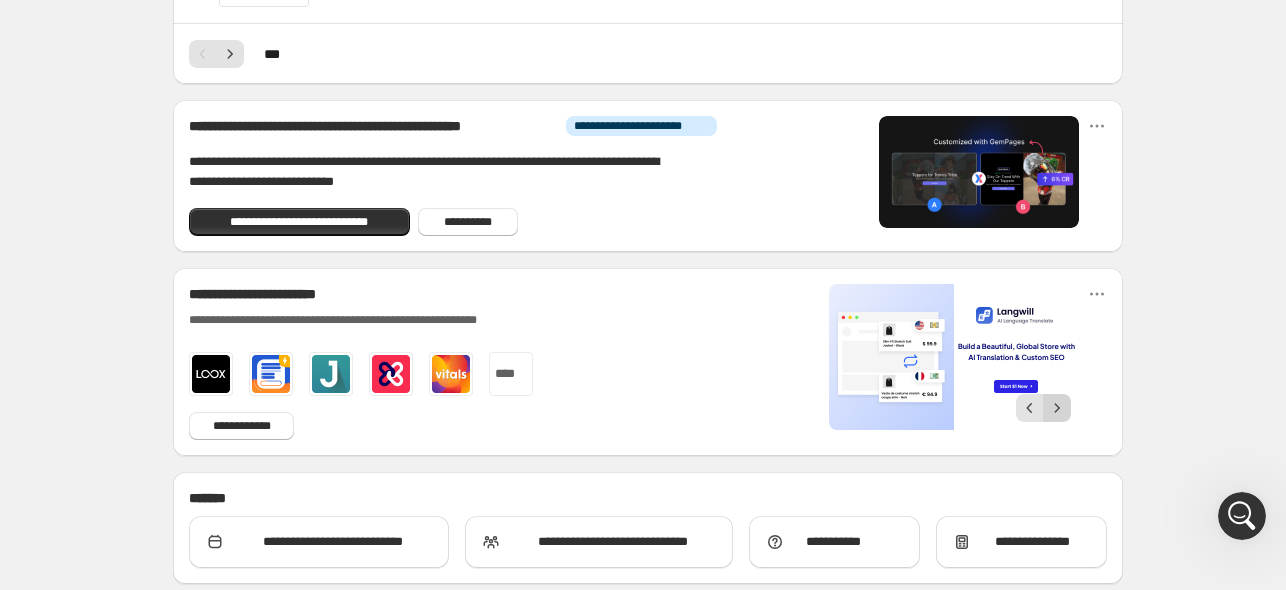click 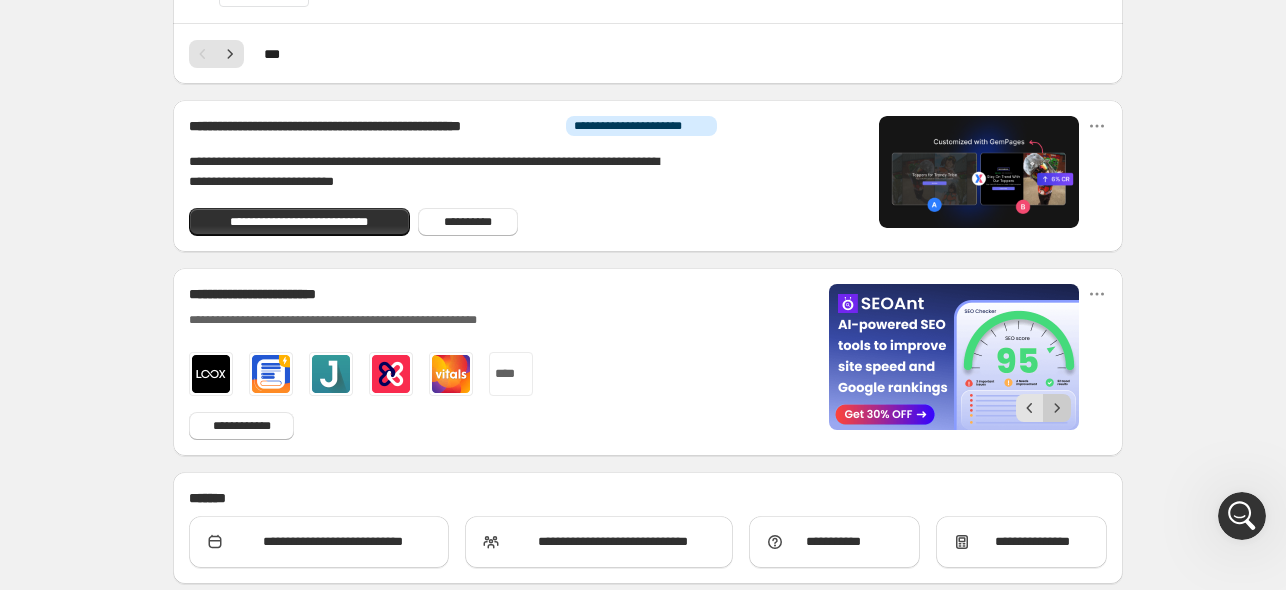 click 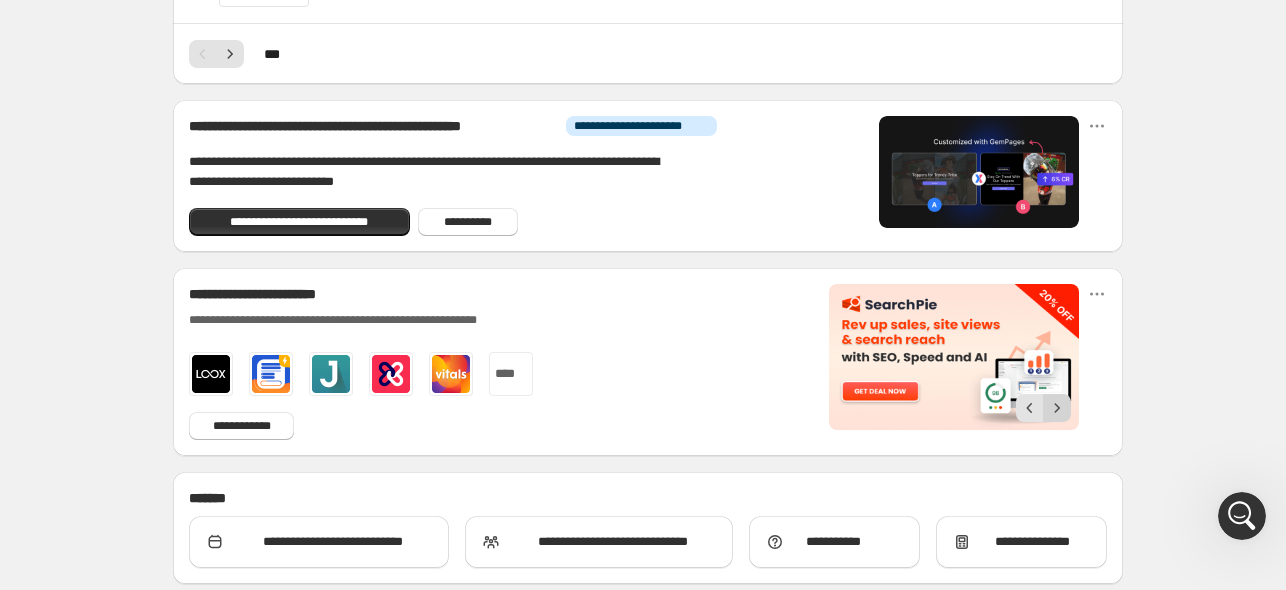 click 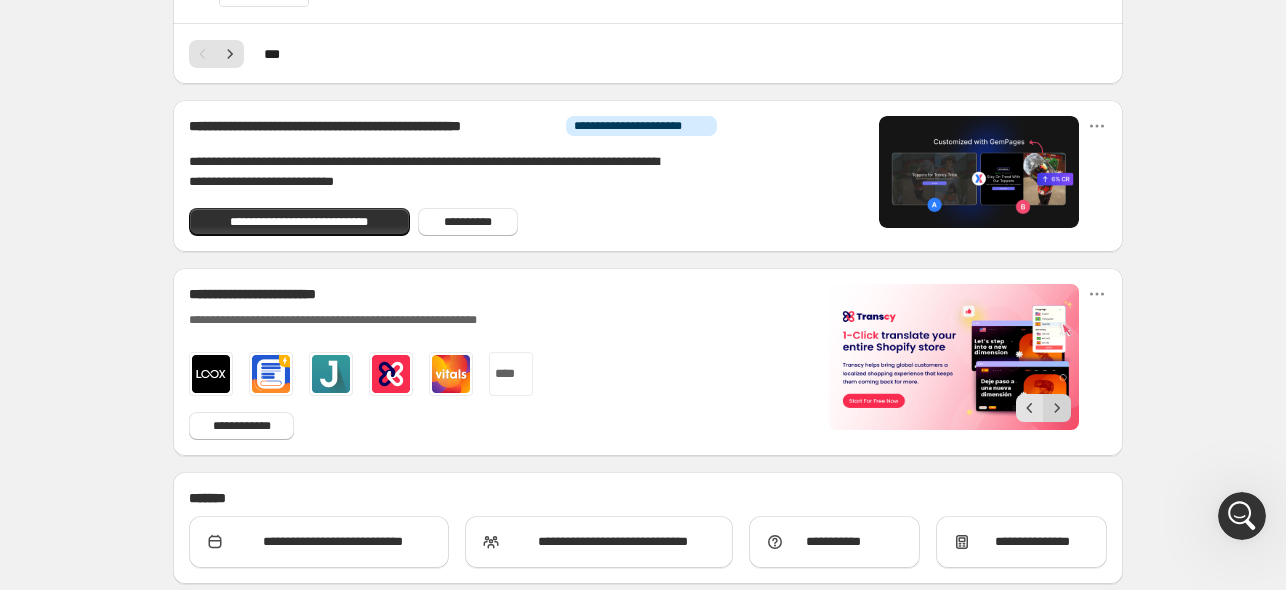 click 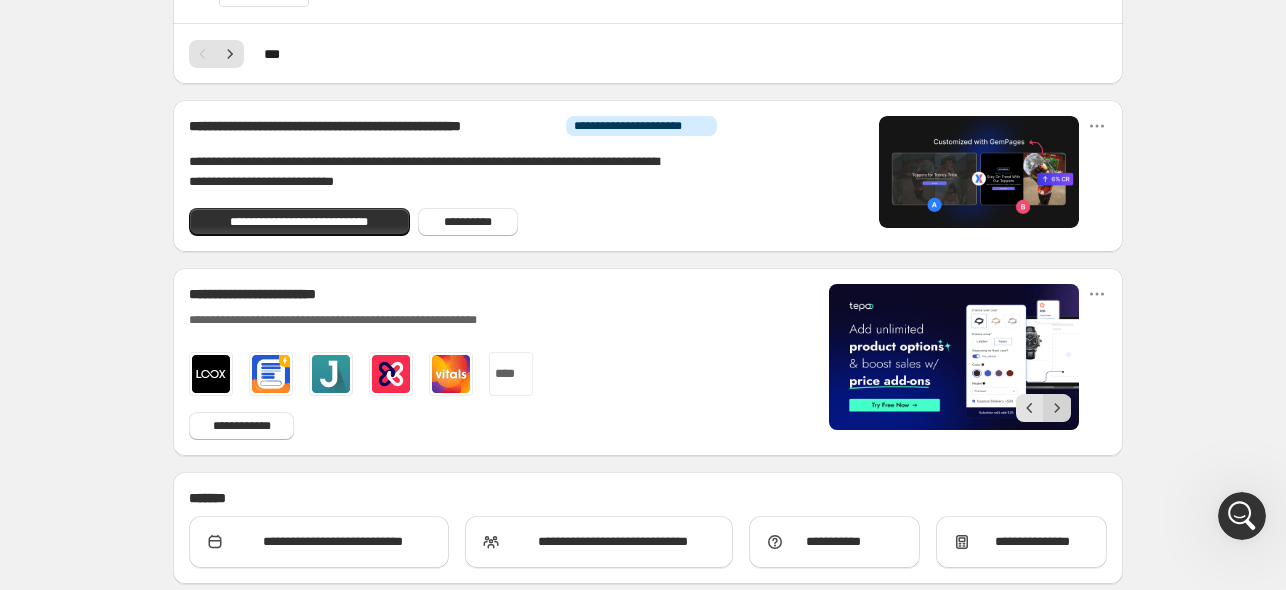 click 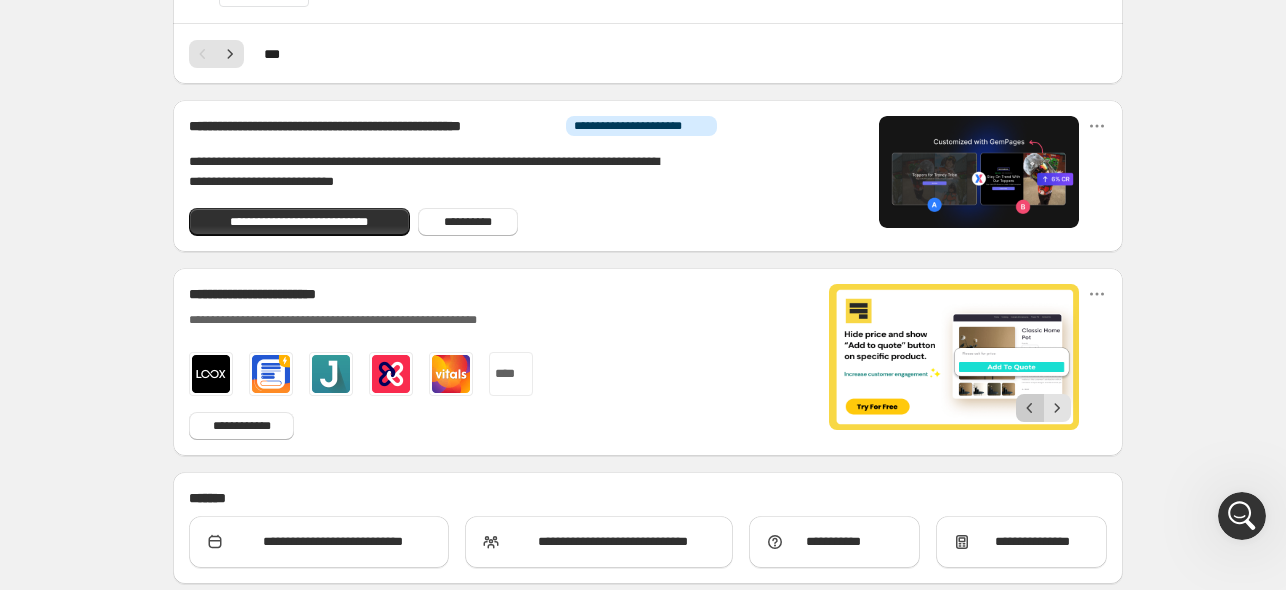 click at bounding box center (1030, 408) 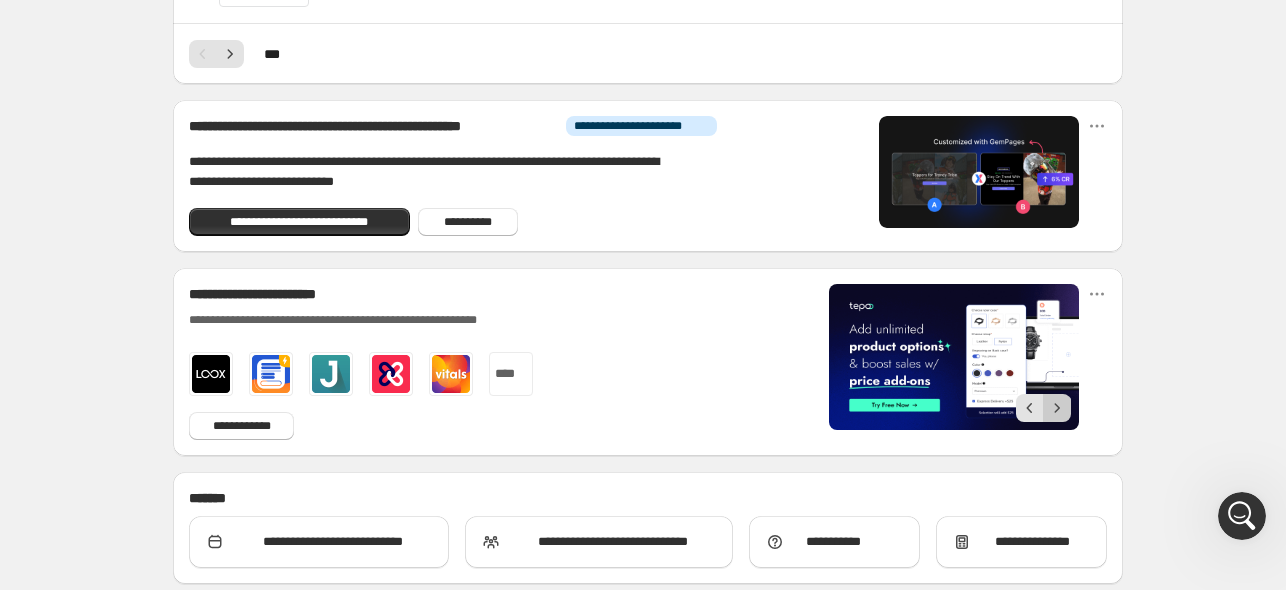 click 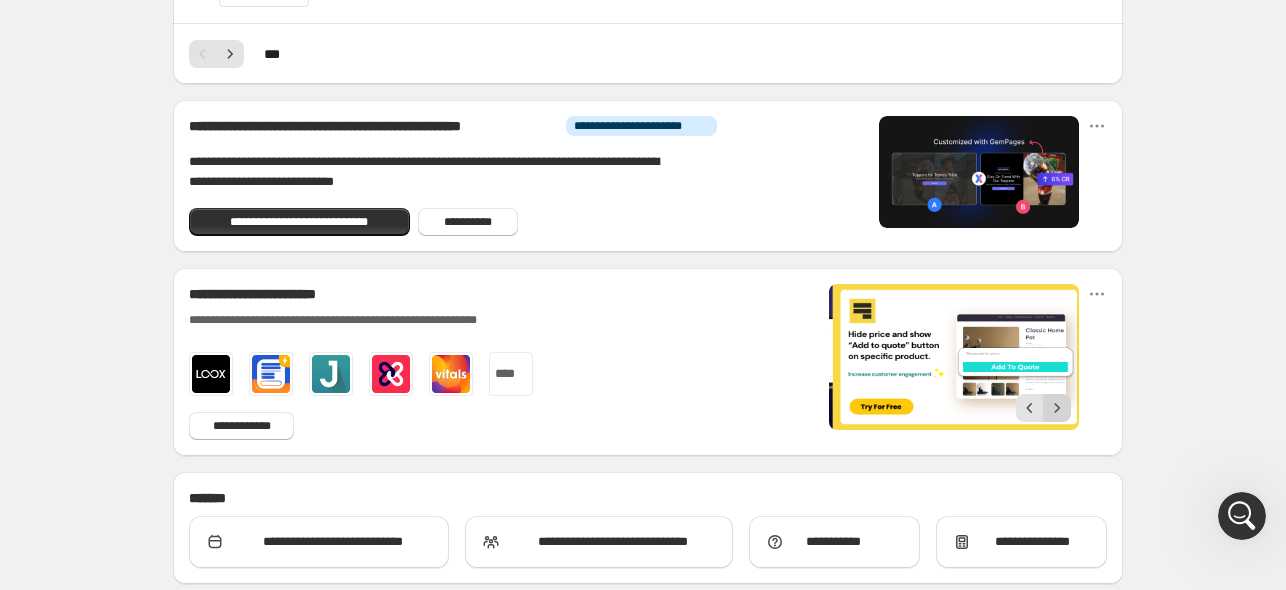 click 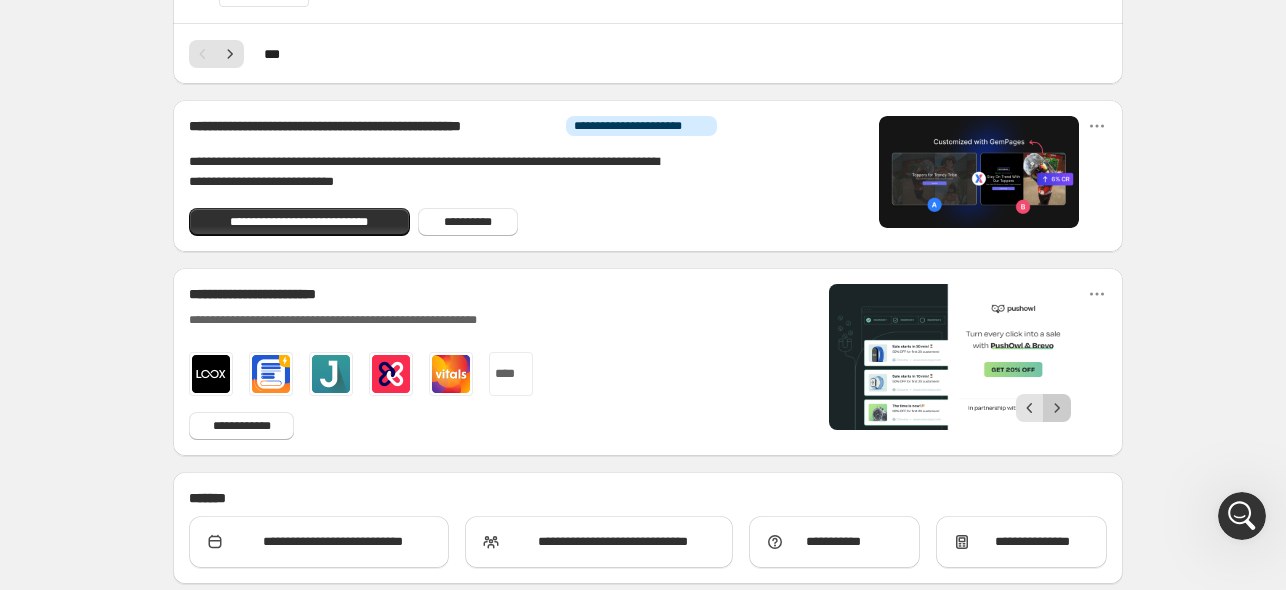 click 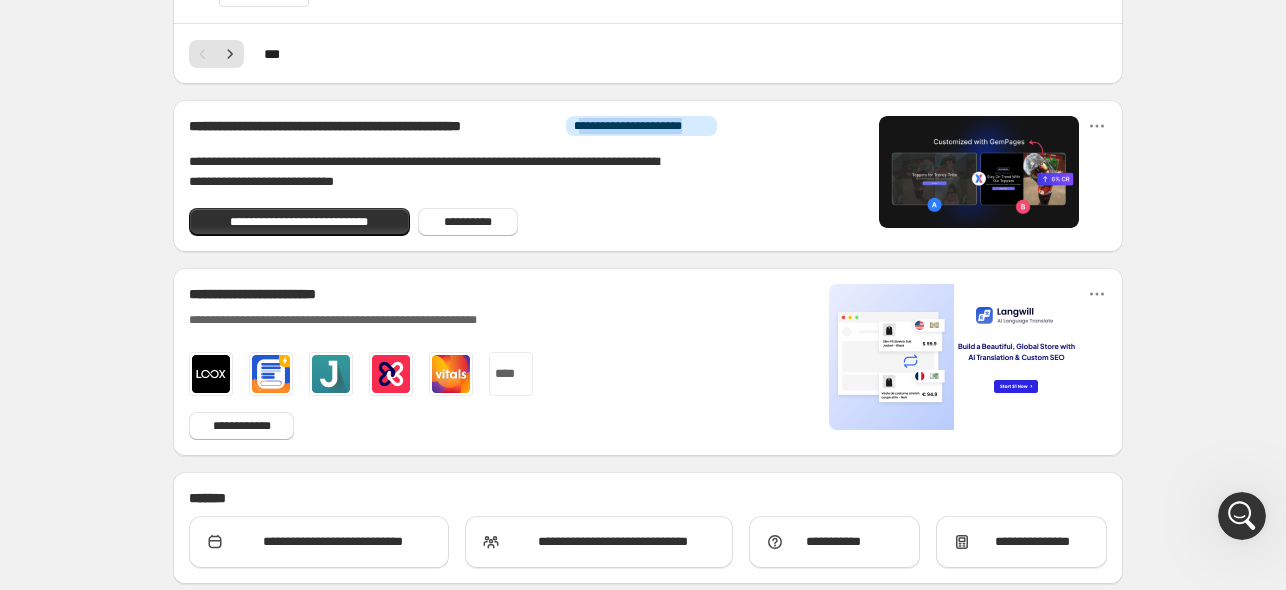 drag, startPoint x: 579, startPoint y: 127, endPoint x: 742, endPoint y: 127, distance: 163 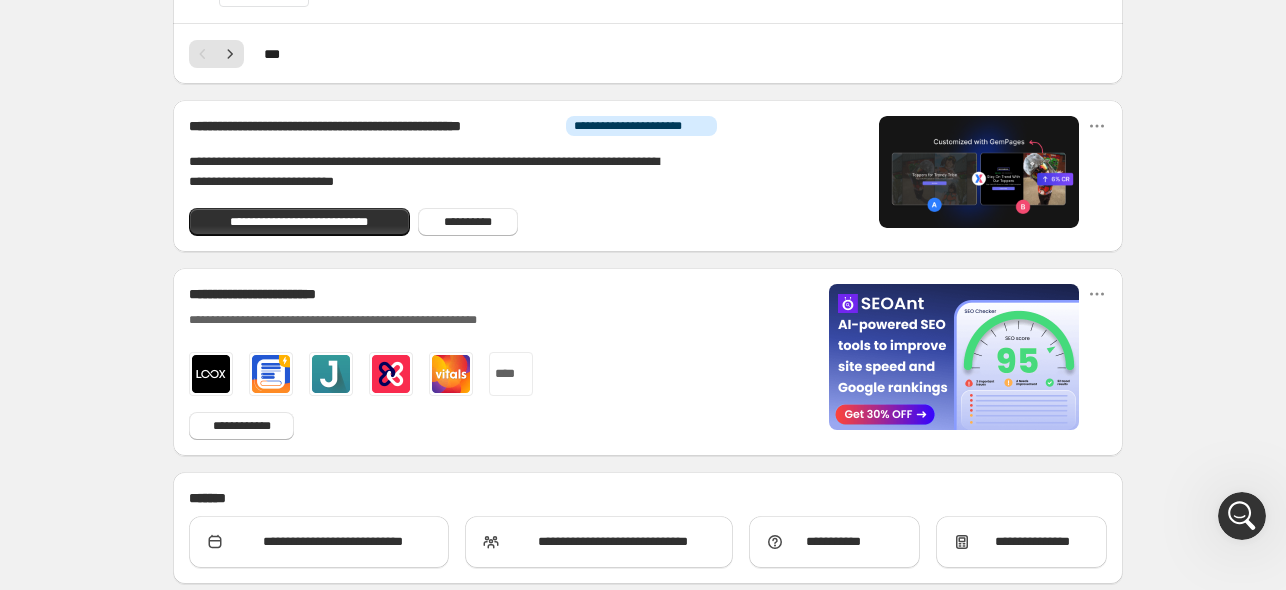 click on "****" at bounding box center [511, 374] 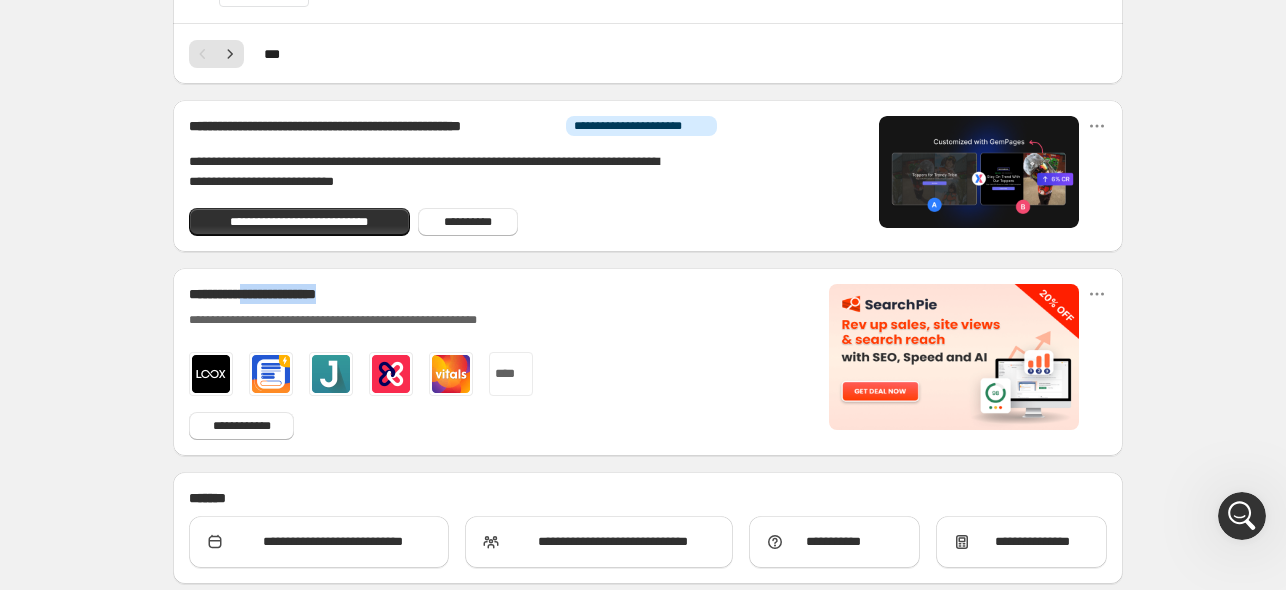 drag, startPoint x: 257, startPoint y: 300, endPoint x: 470, endPoint y: 294, distance: 213.08449 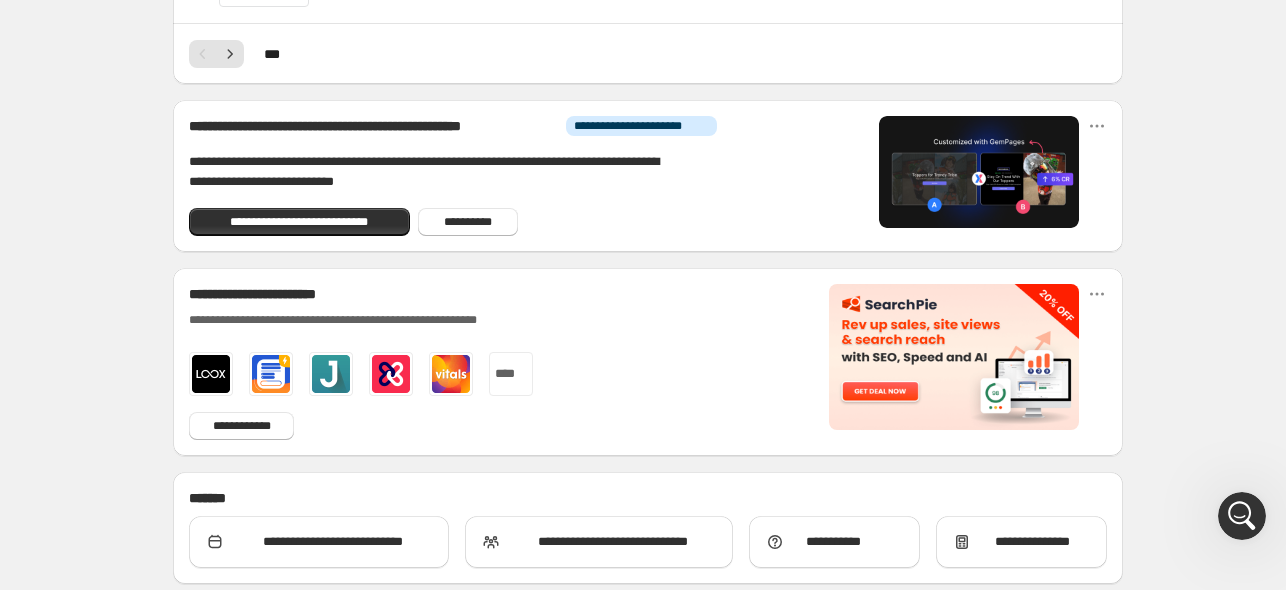click on "[FIRST] [LAST] [PHONE] [EMAIL]" at bounding box center (648, 362) 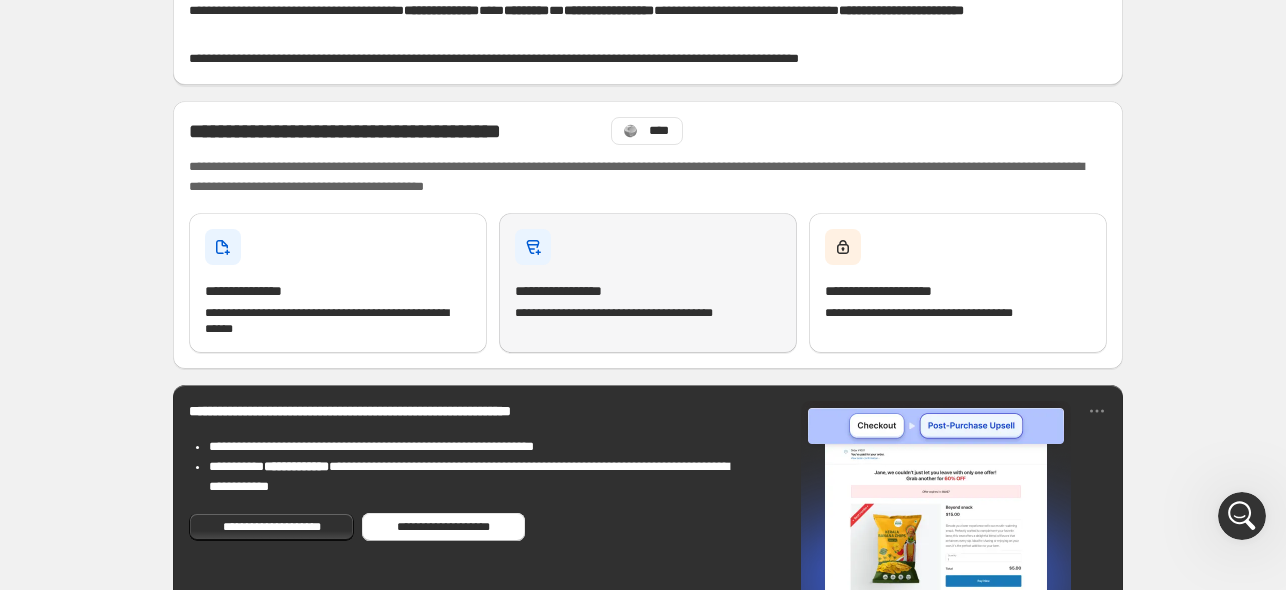 scroll, scrollTop: 0, scrollLeft: 0, axis: both 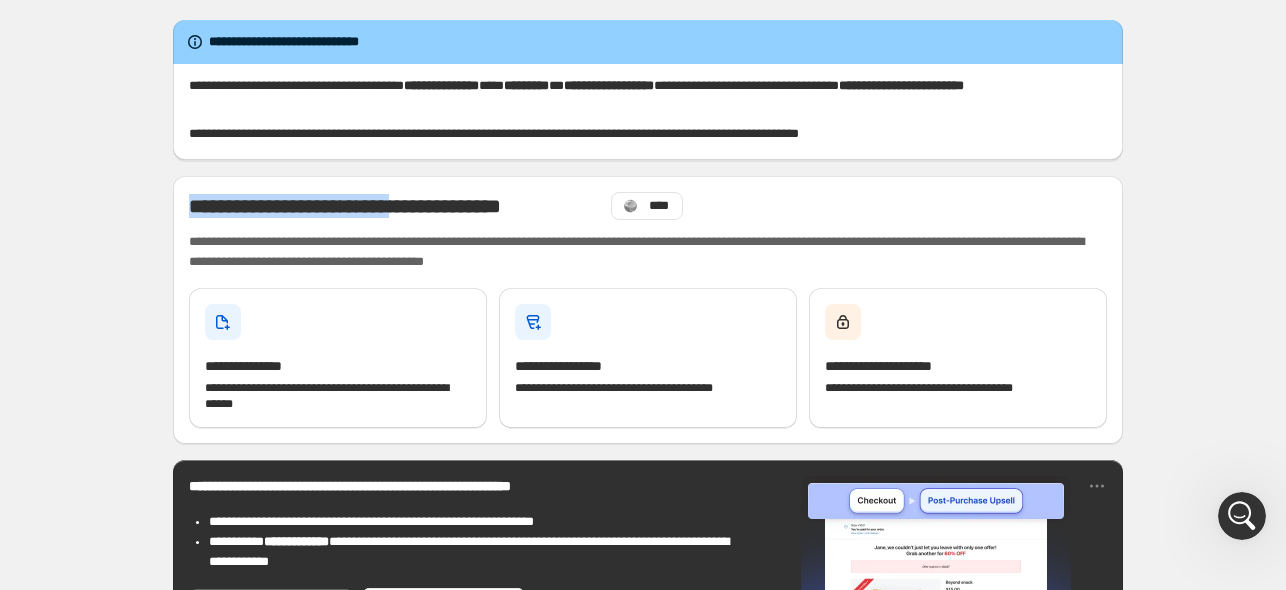 drag, startPoint x: 462, startPoint y: 197, endPoint x: 180, endPoint y: 196, distance: 282.00177 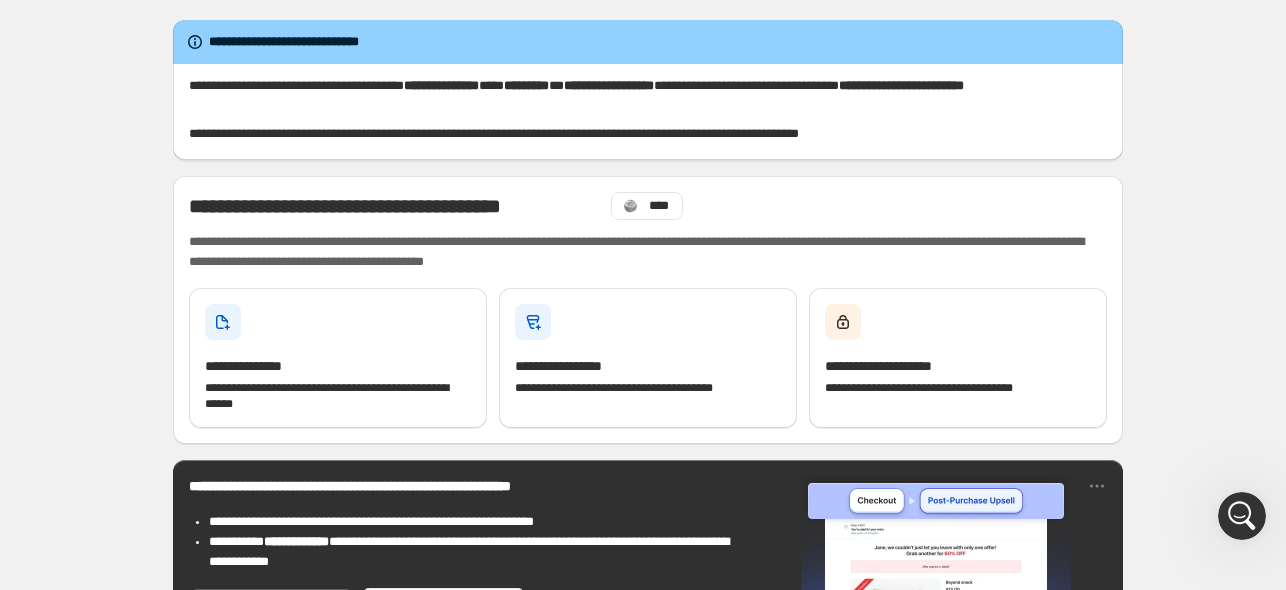 click on "**********" at bounding box center [648, 96] 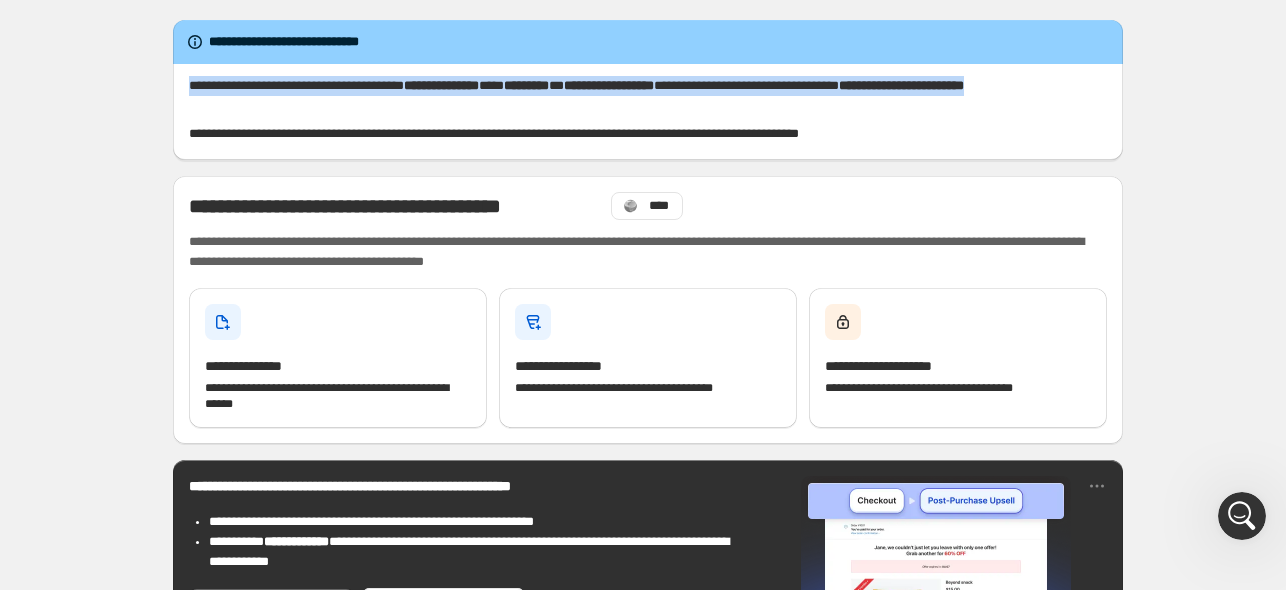 drag, startPoint x: 181, startPoint y: 78, endPoint x: 1071, endPoint y: 134, distance: 891.7601 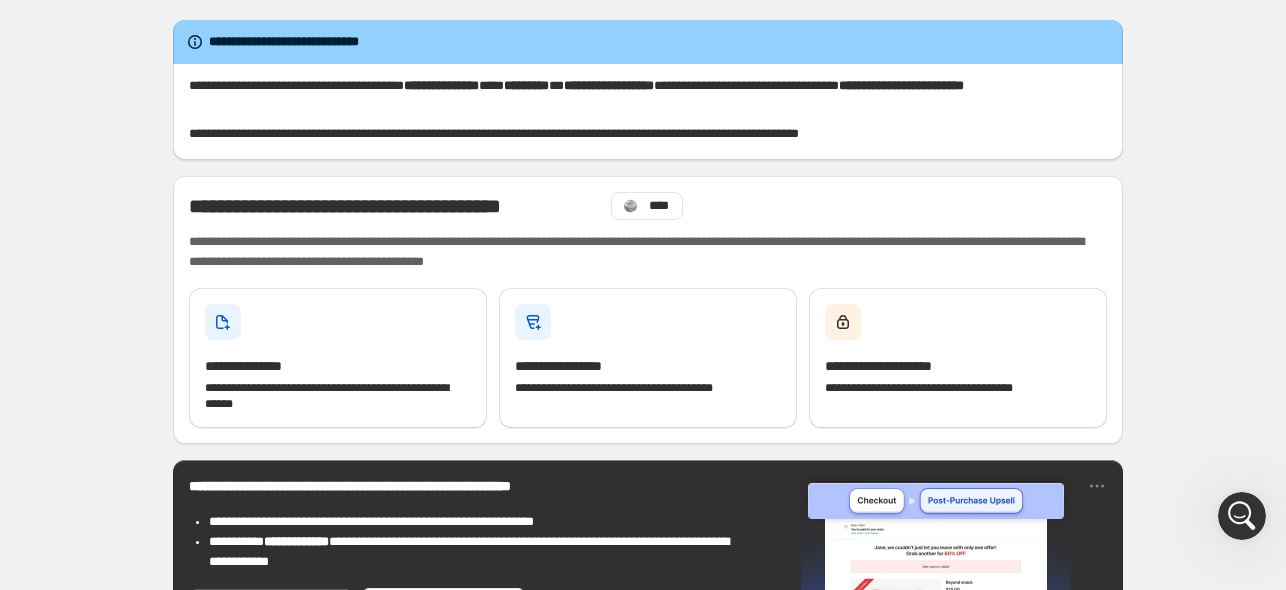 click on "**********" at bounding box center (607, 134) 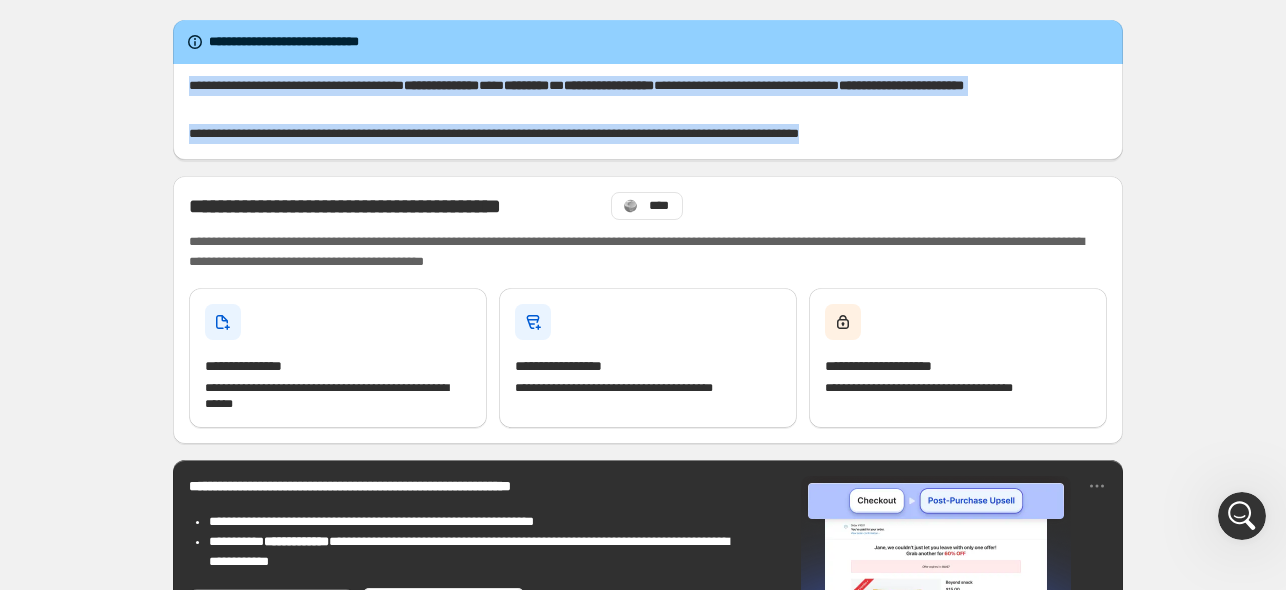 drag, startPoint x: 1034, startPoint y: 134, endPoint x: 185, endPoint y: 86, distance: 850.35583 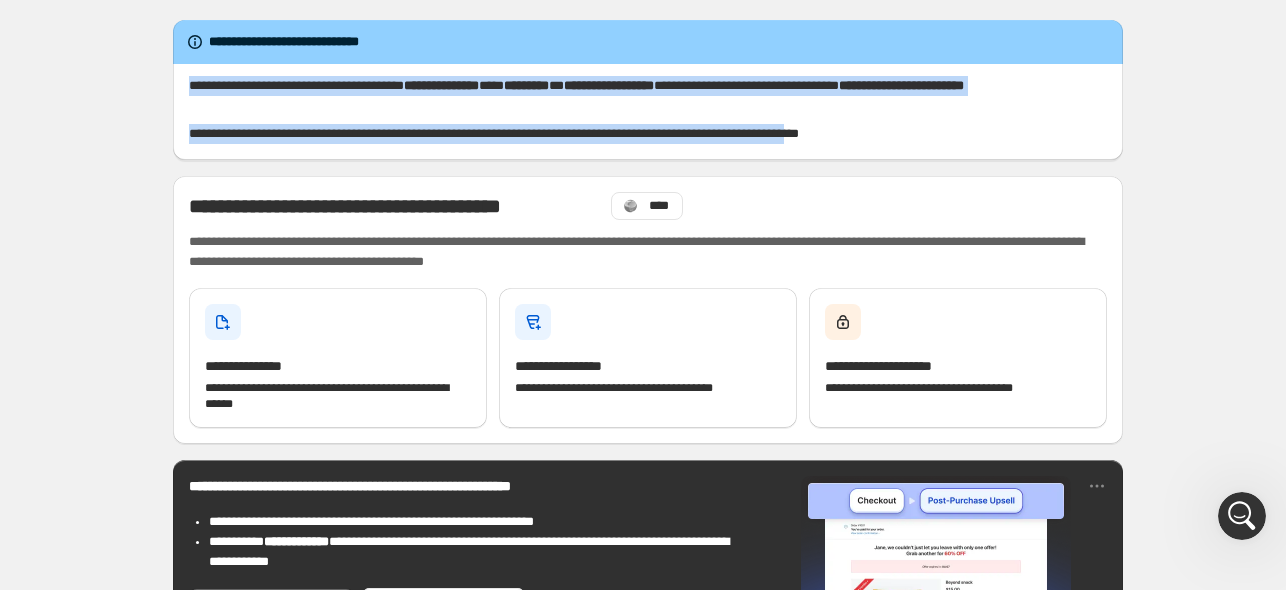 drag, startPoint x: 184, startPoint y: 81, endPoint x: 1004, endPoint y: 123, distance: 821.0749 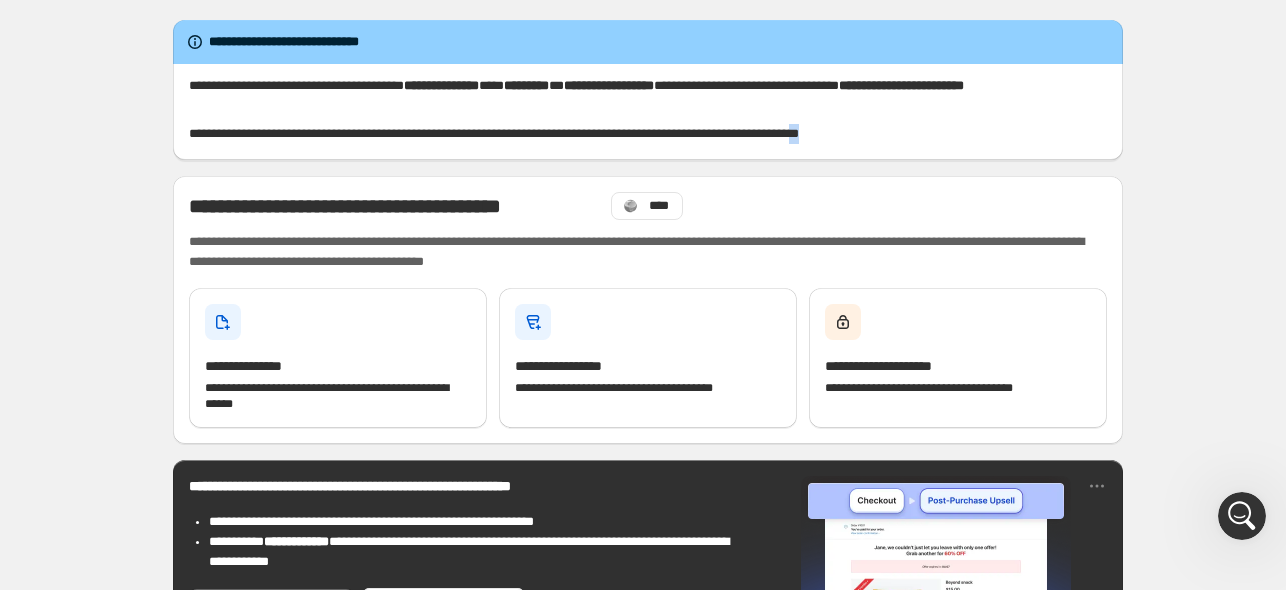 drag, startPoint x: 1018, startPoint y: 123, endPoint x: 1035, endPoint y: 135, distance: 20.808653 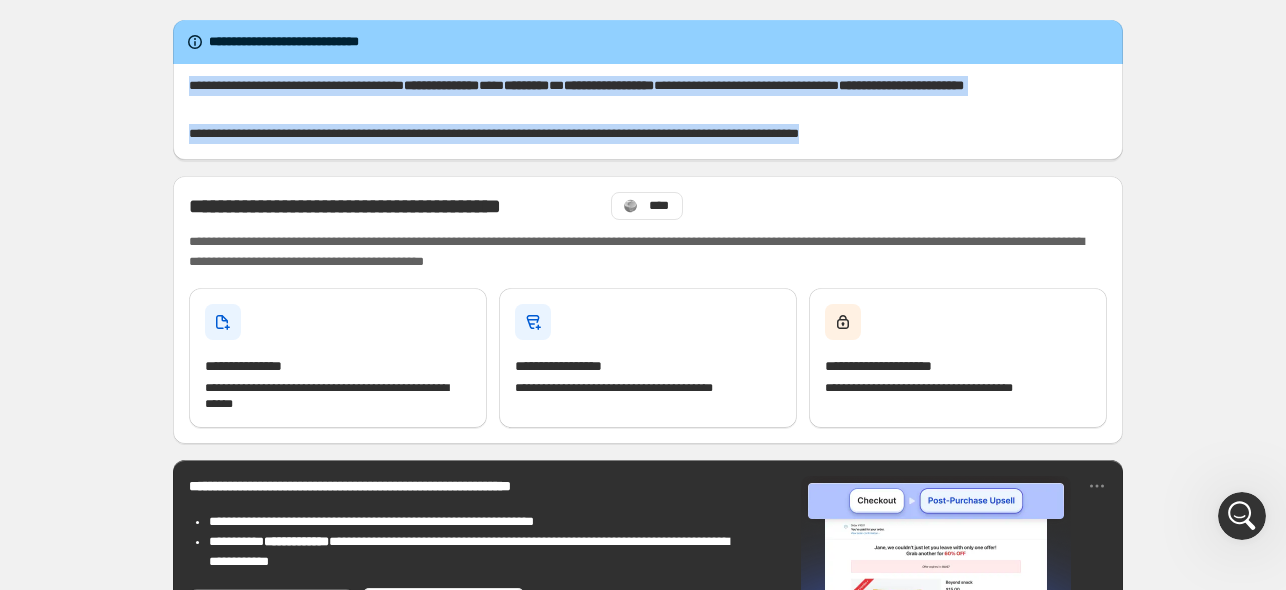 drag, startPoint x: 1032, startPoint y: 131, endPoint x: 182, endPoint y: 84, distance: 851.2984 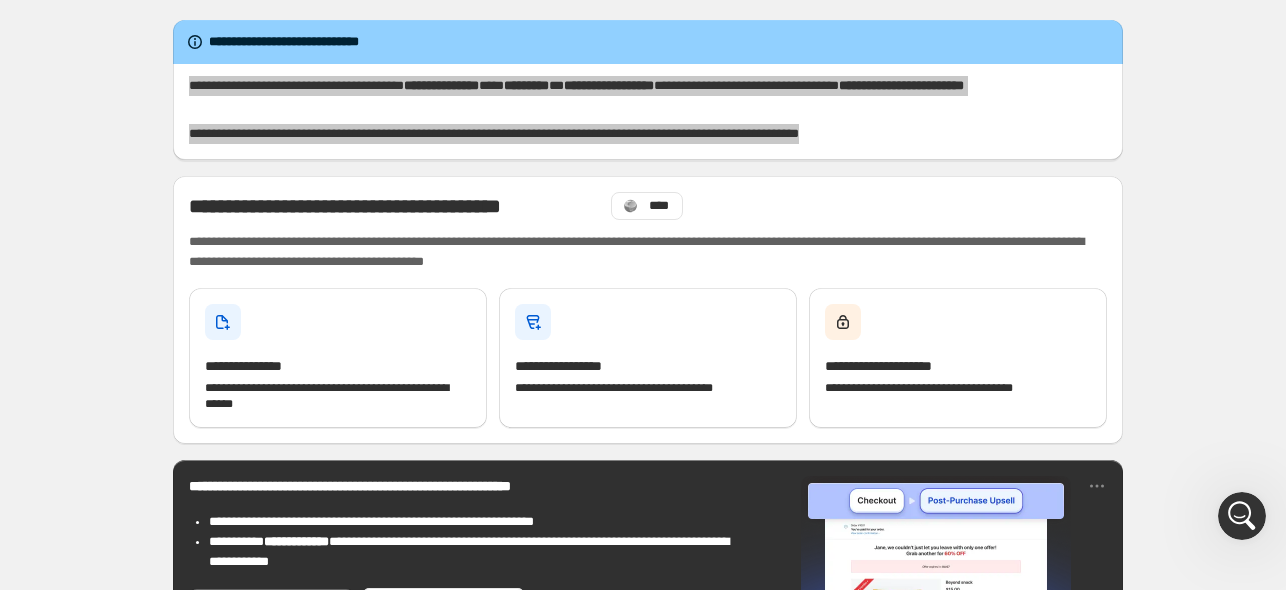 click at bounding box center (1242, 516) 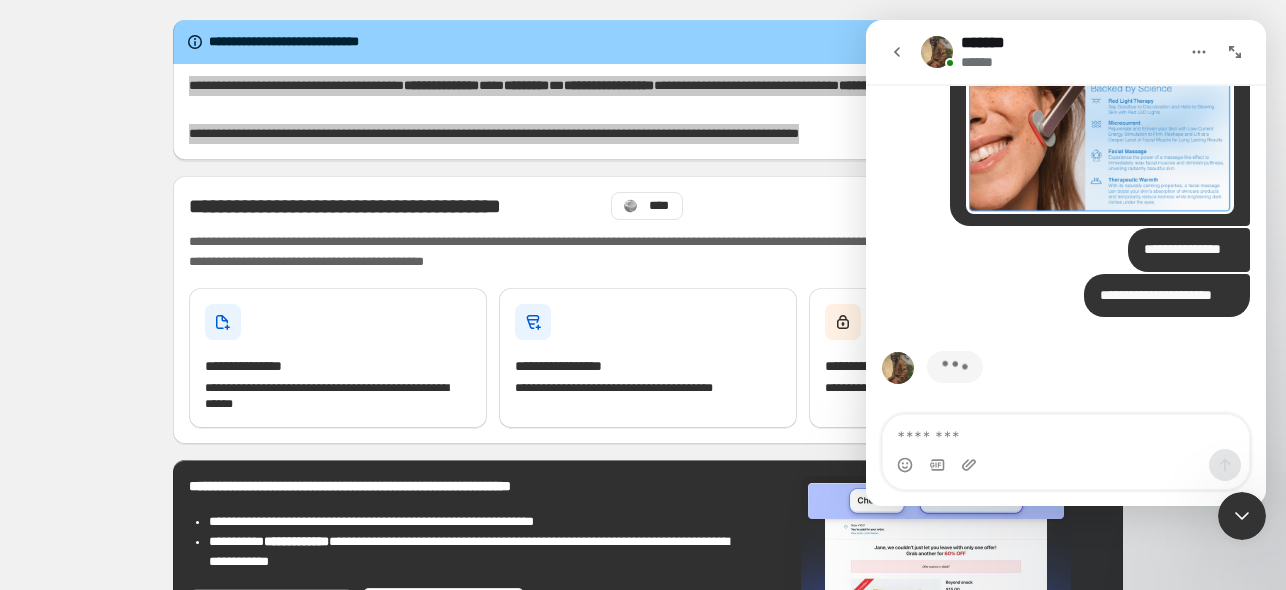scroll, scrollTop: 2513, scrollLeft: 0, axis: vertical 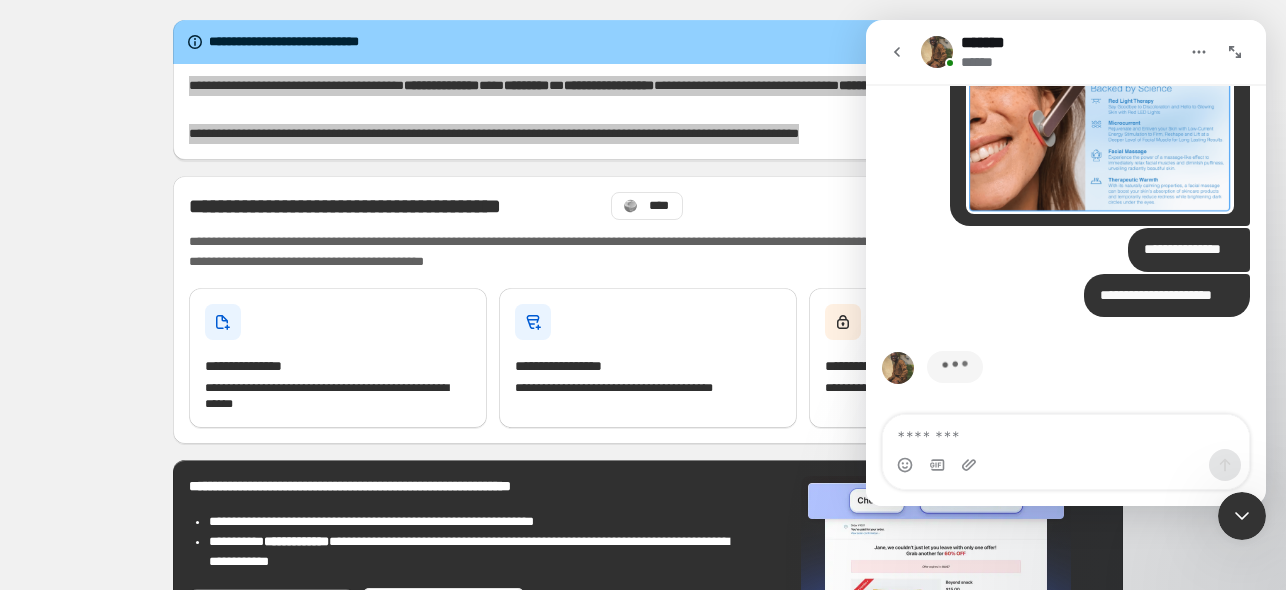 click on "**********" at bounding box center (1167, 296) 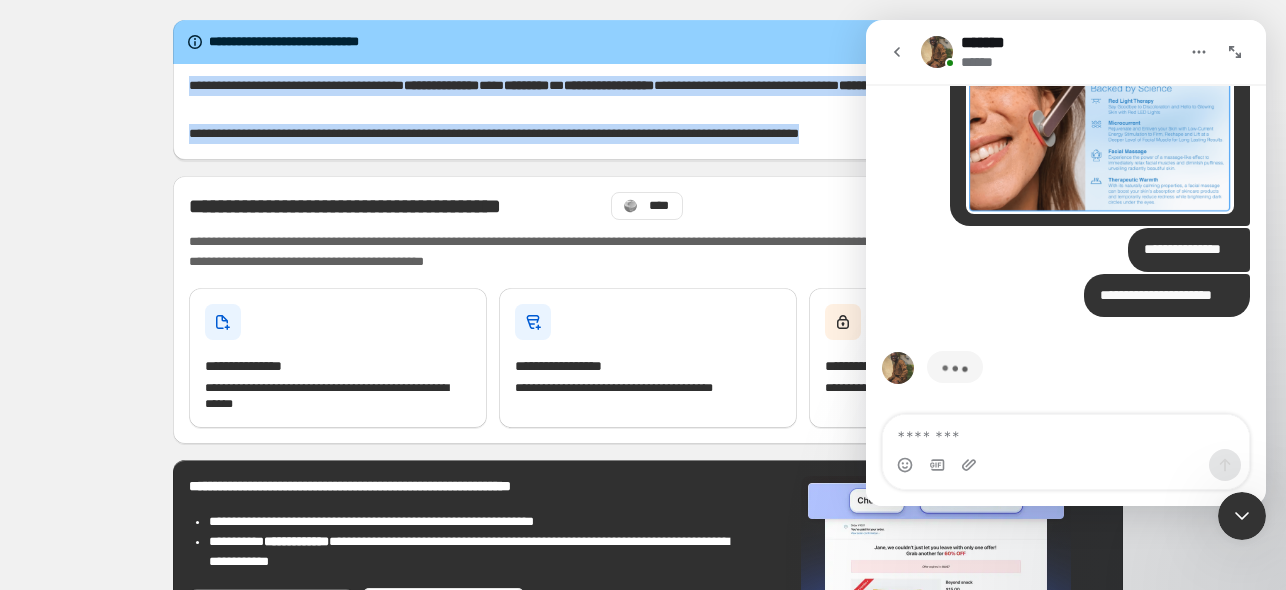 click on "[FIRST] [LAST]" at bounding box center [394, 206] 